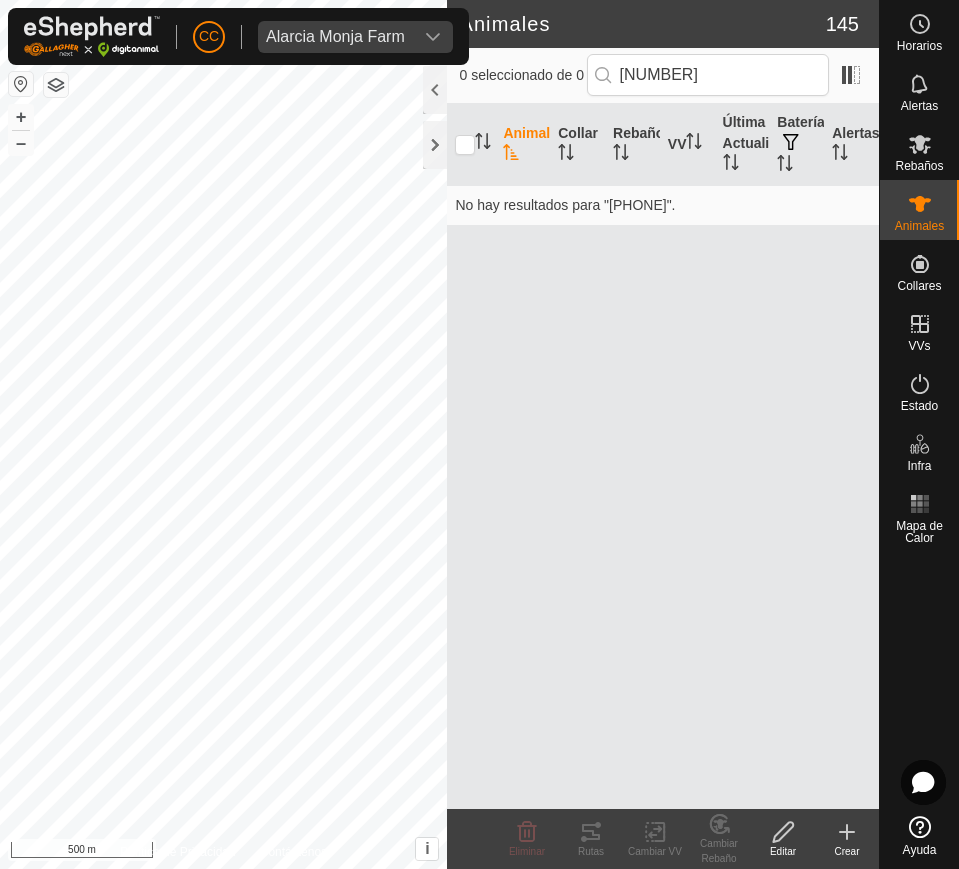 scroll, scrollTop: 0, scrollLeft: 0, axis: both 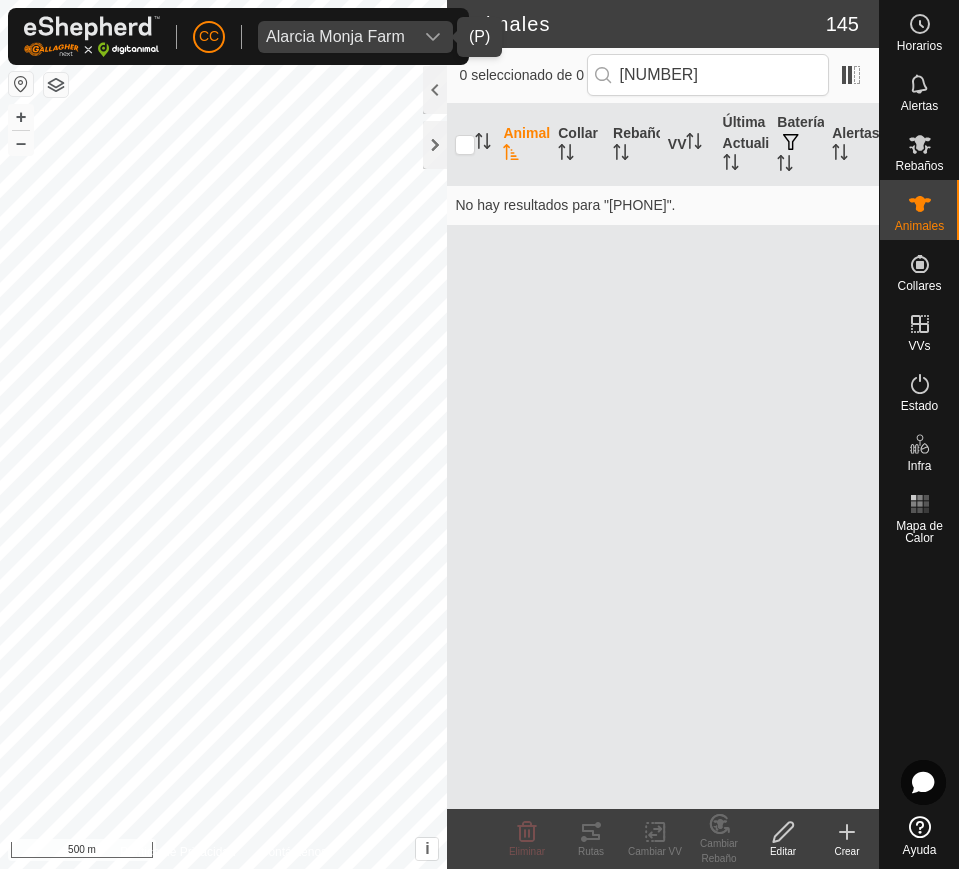 click on "Alarcia Monja Farm" at bounding box center [335, 37] 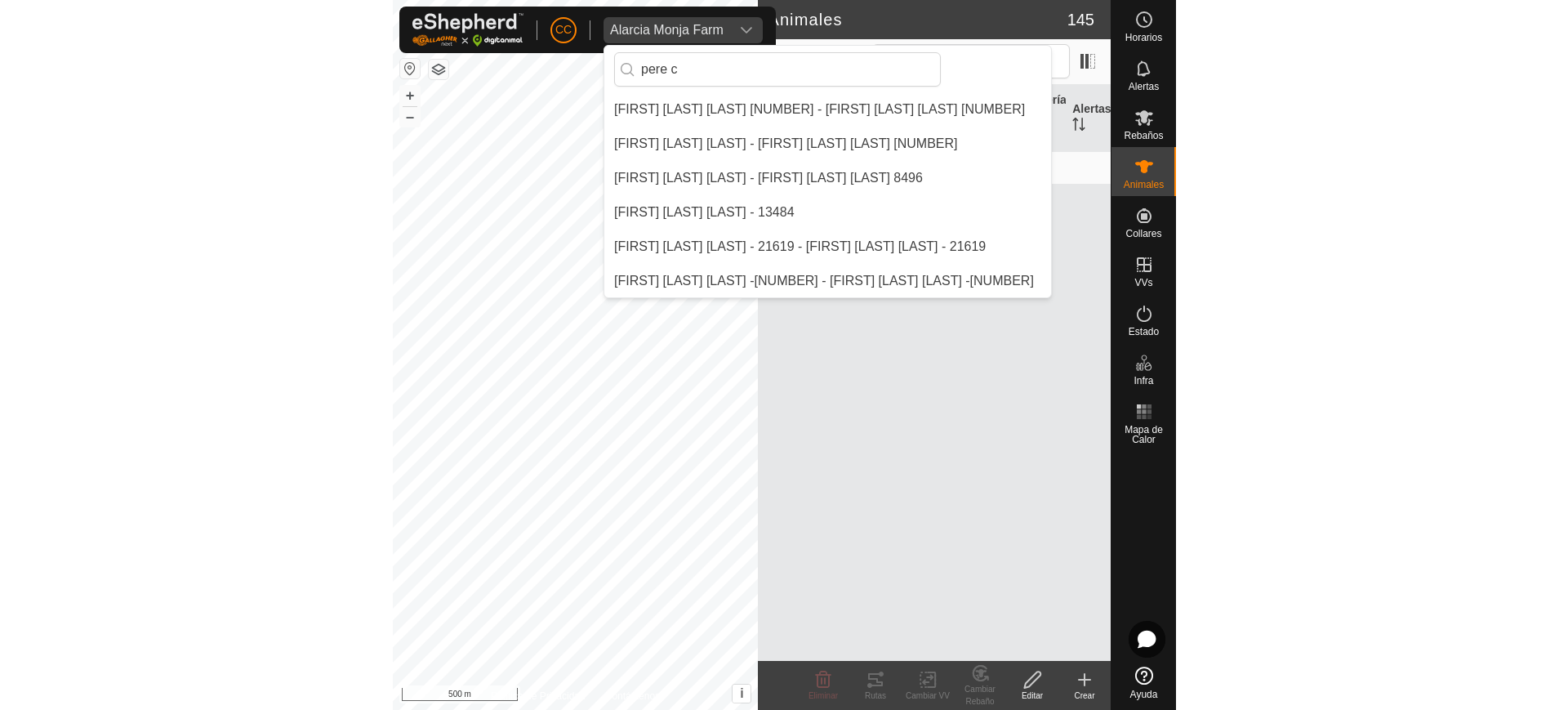 scroll, scrollTop: 0, scrollLeft: 0, axis: both 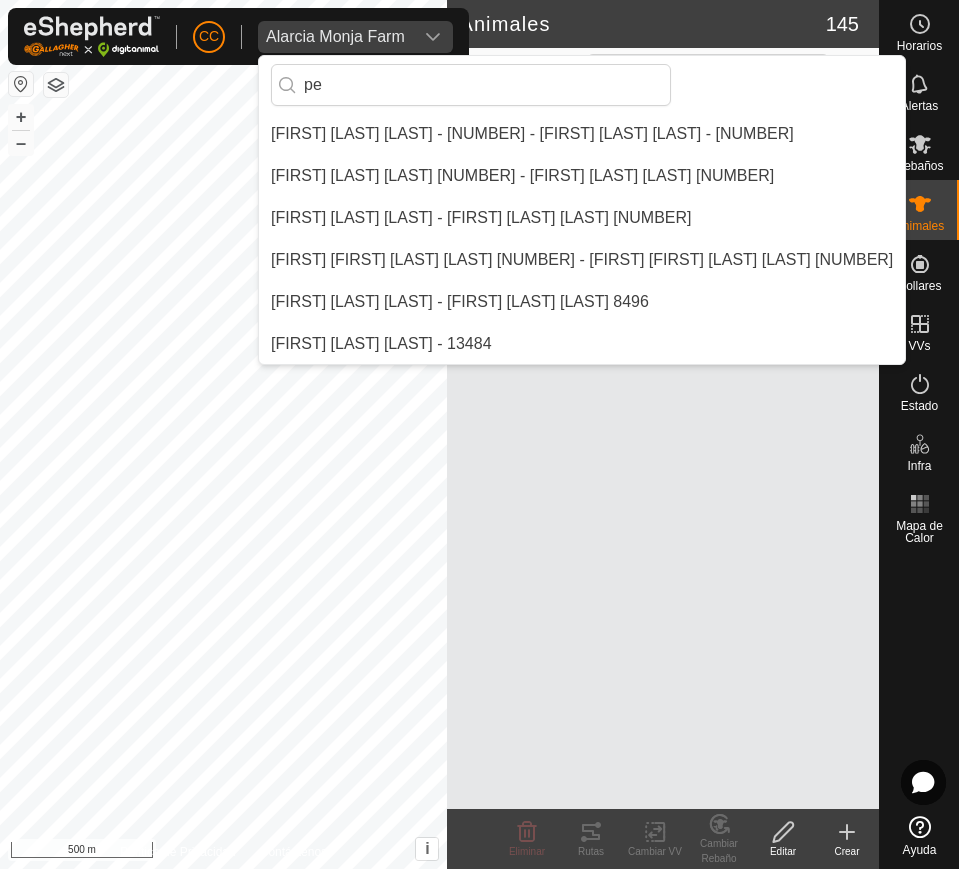 type on "p" 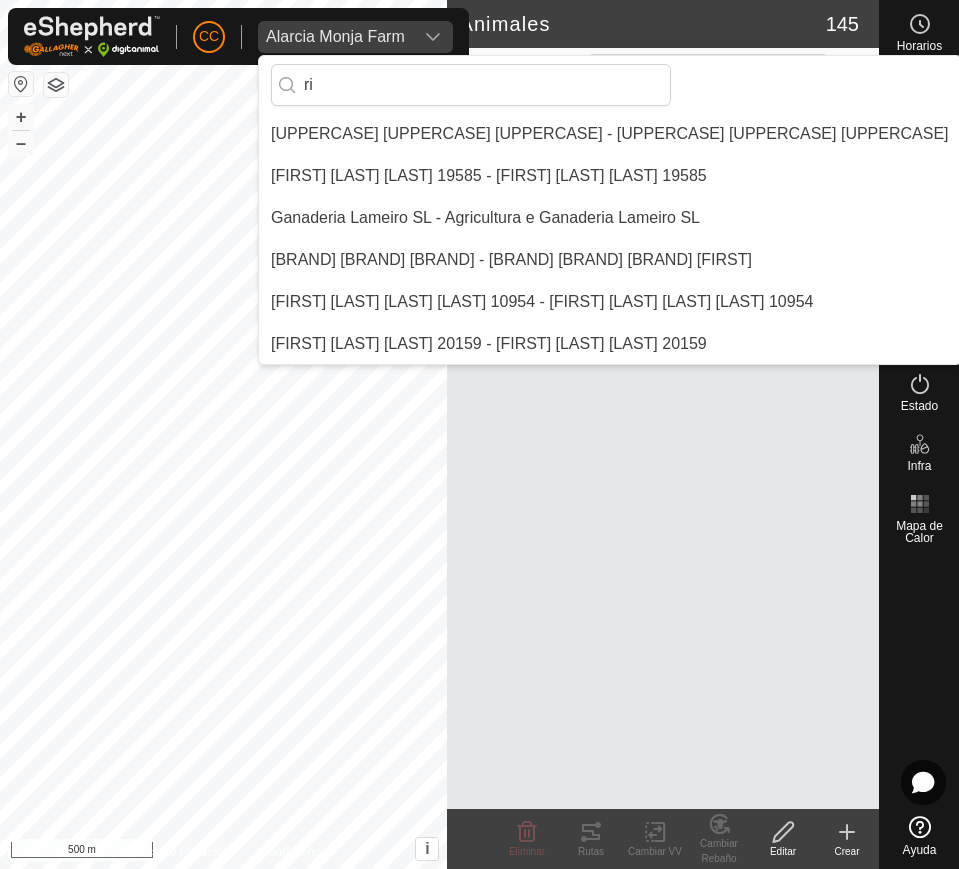 type on "r" 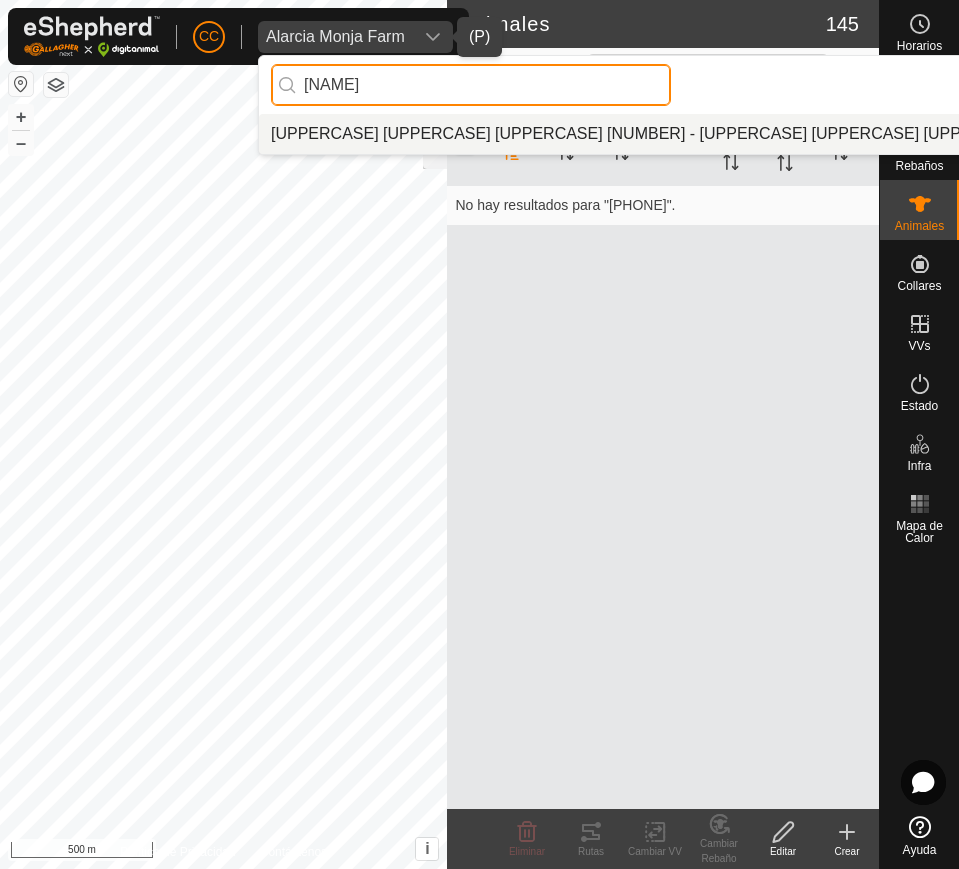 type on "[NAME]" 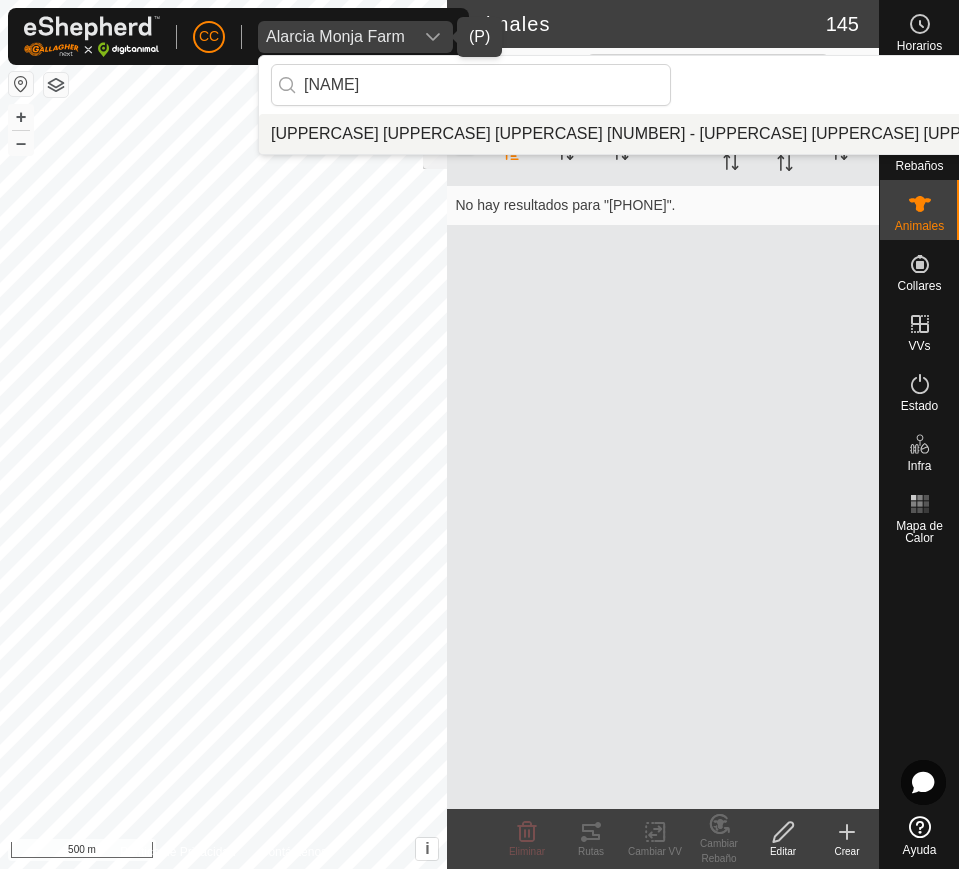 click on "[UPPERCASE] [UPPERCASE] [UPPERCASE] [NUMBER] - [UPPERCASE] [UPPERCASE] [UPPERCASE] [NUMBER]" at bounding box center (692, 134) 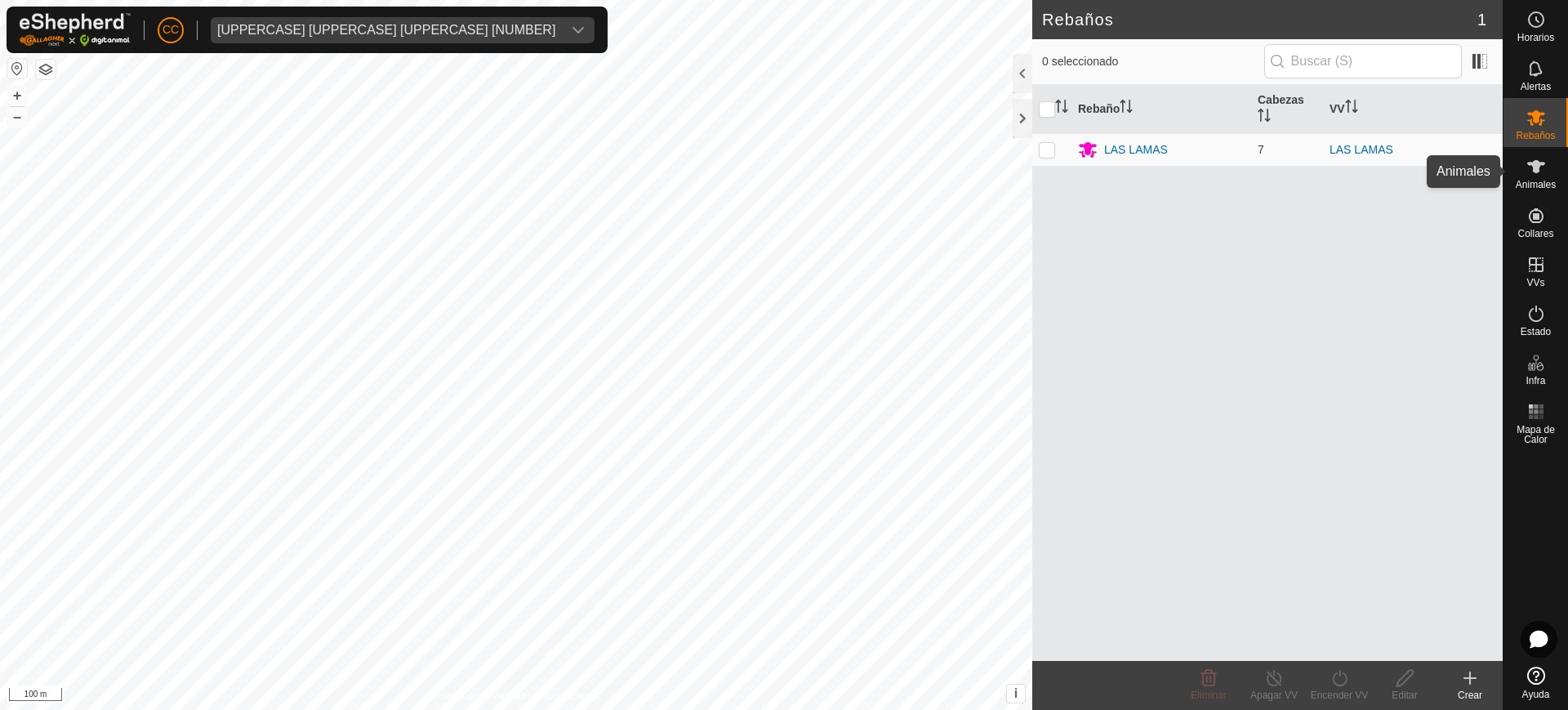 click on "Animales" at bounding box center [1535, 172] 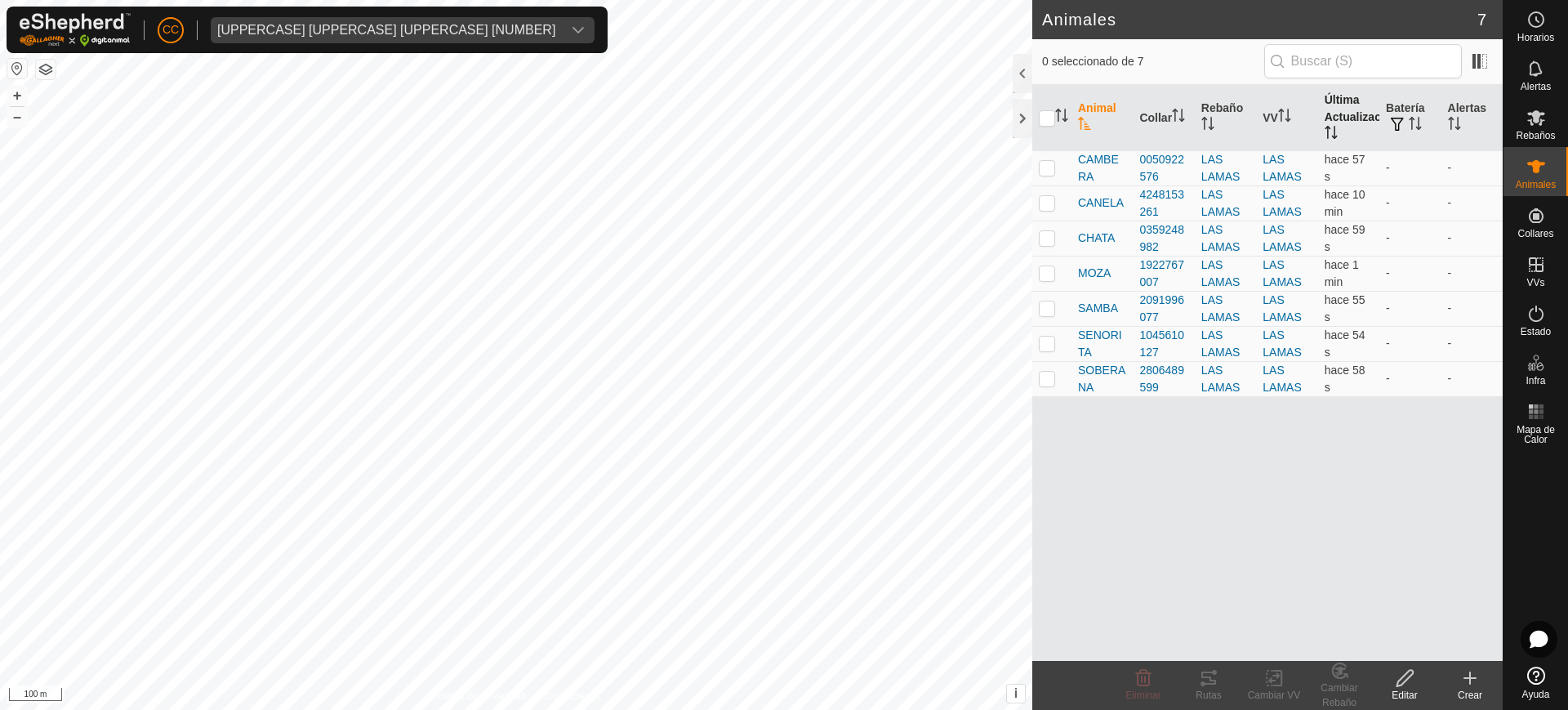 click on "Última Actualización" at bounding box center [1348, 118] 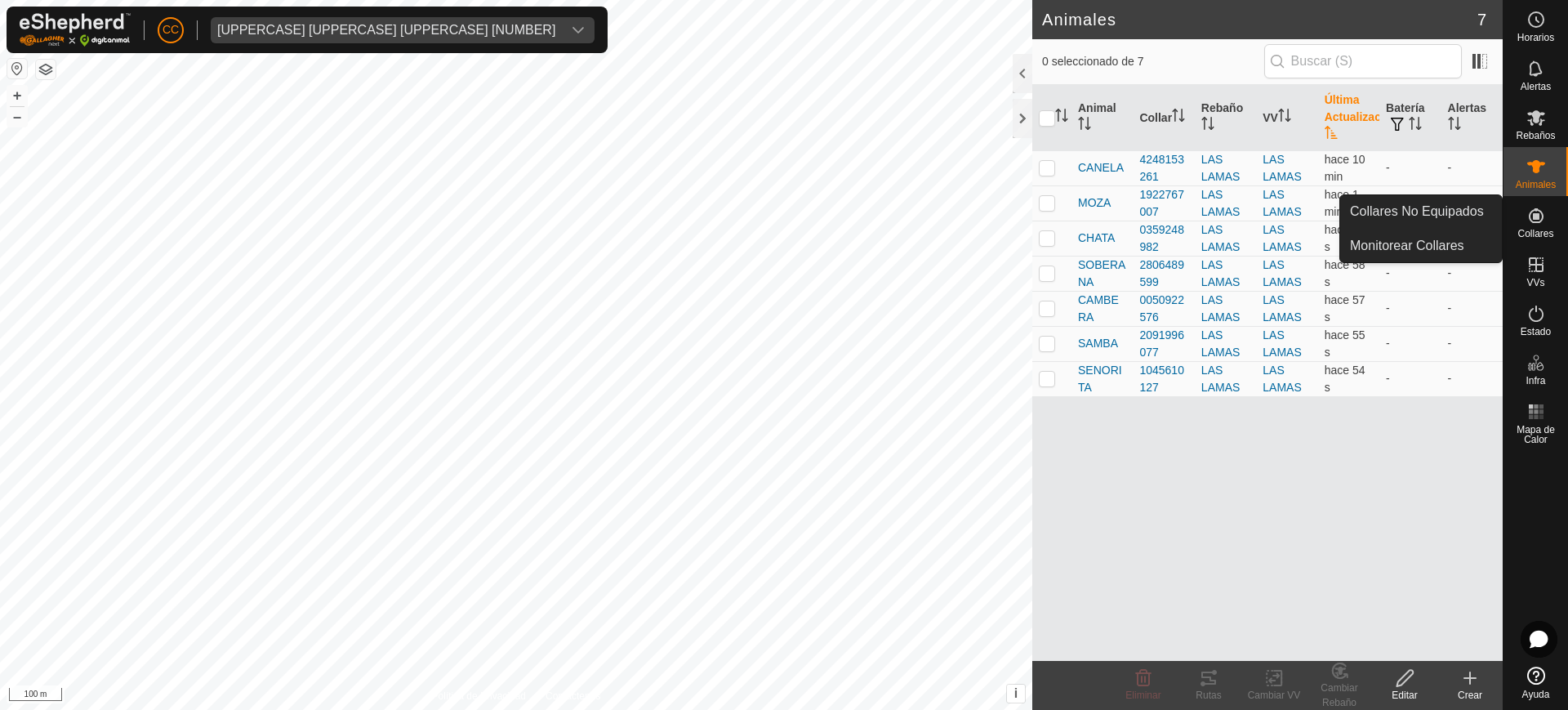 click 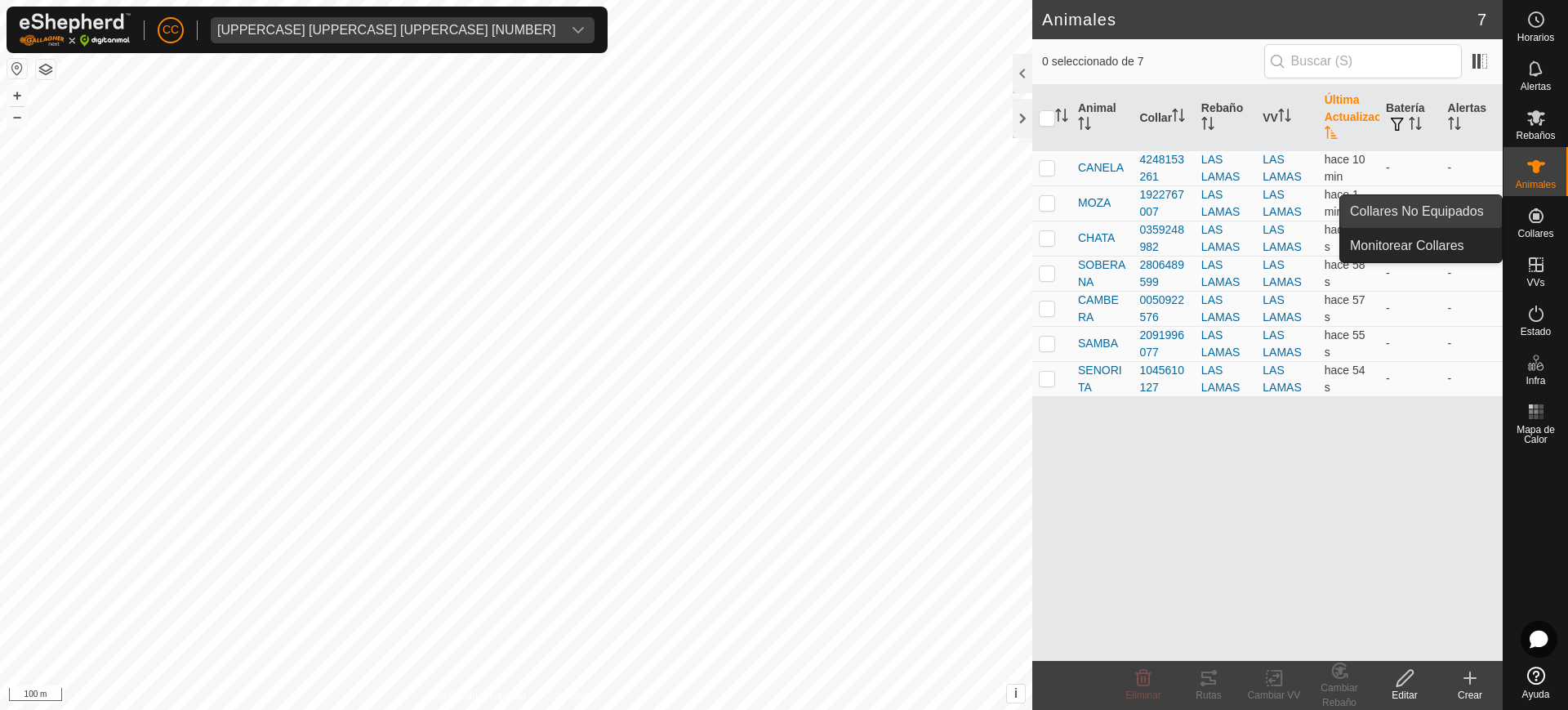 click on "Collares No Equipados" at bounding box center (1421, 212) 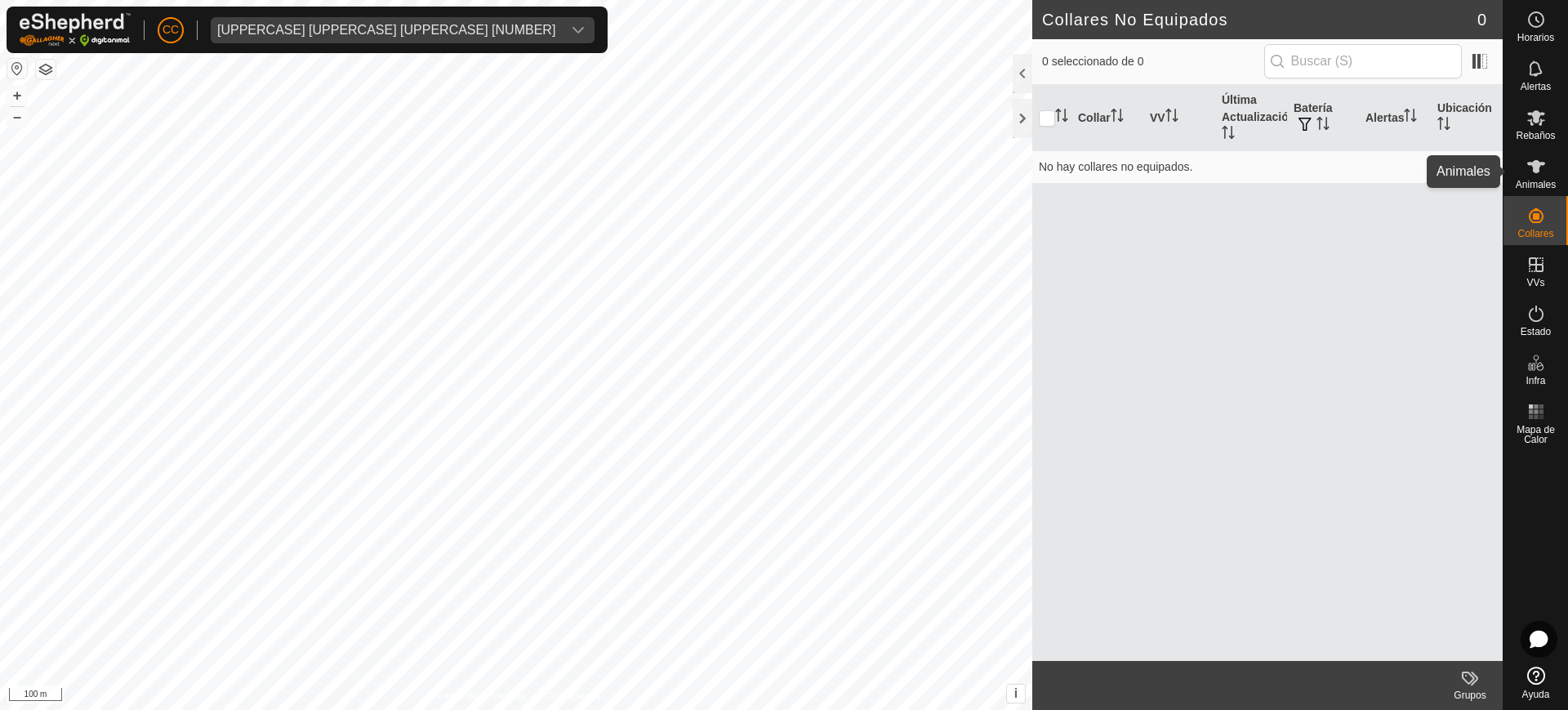 click 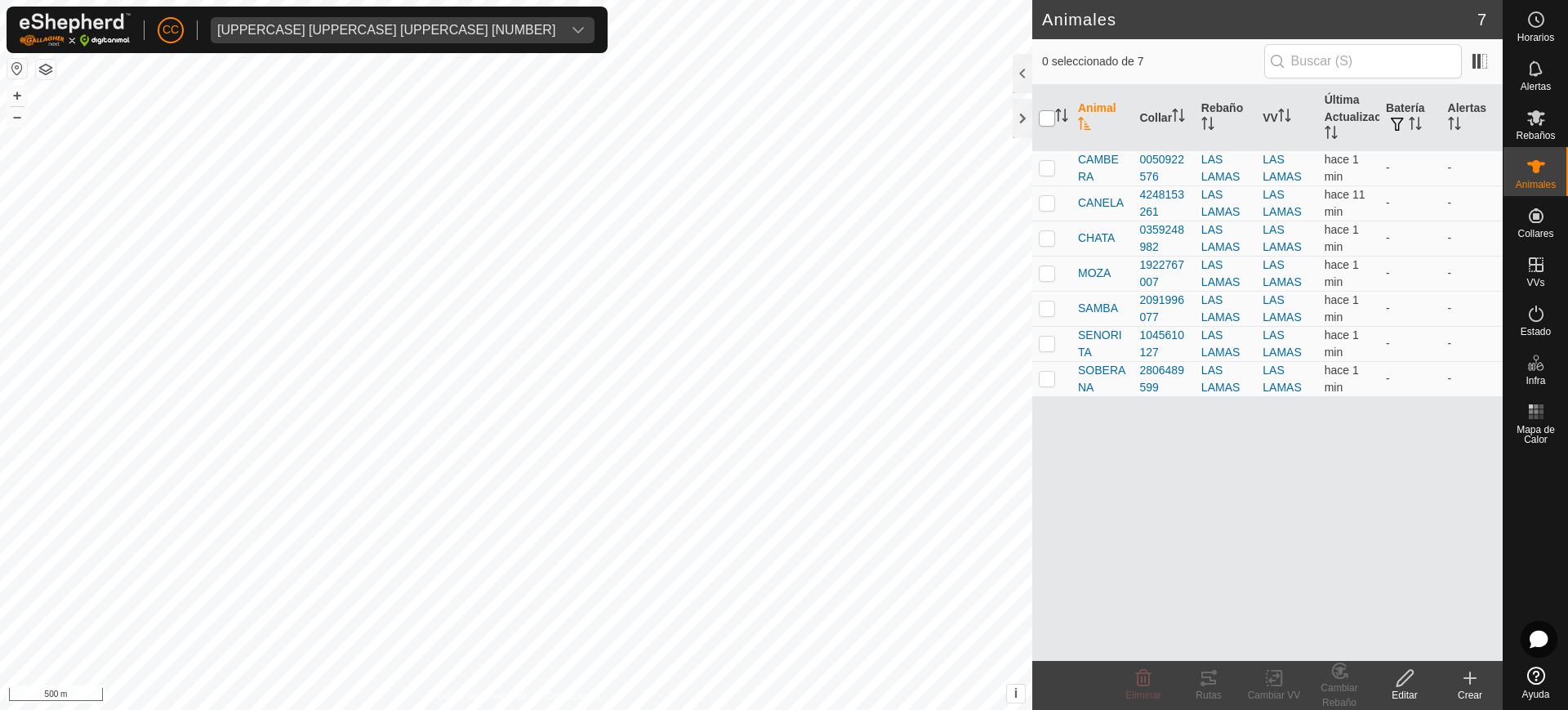 click at bounding box center [1047, 118] 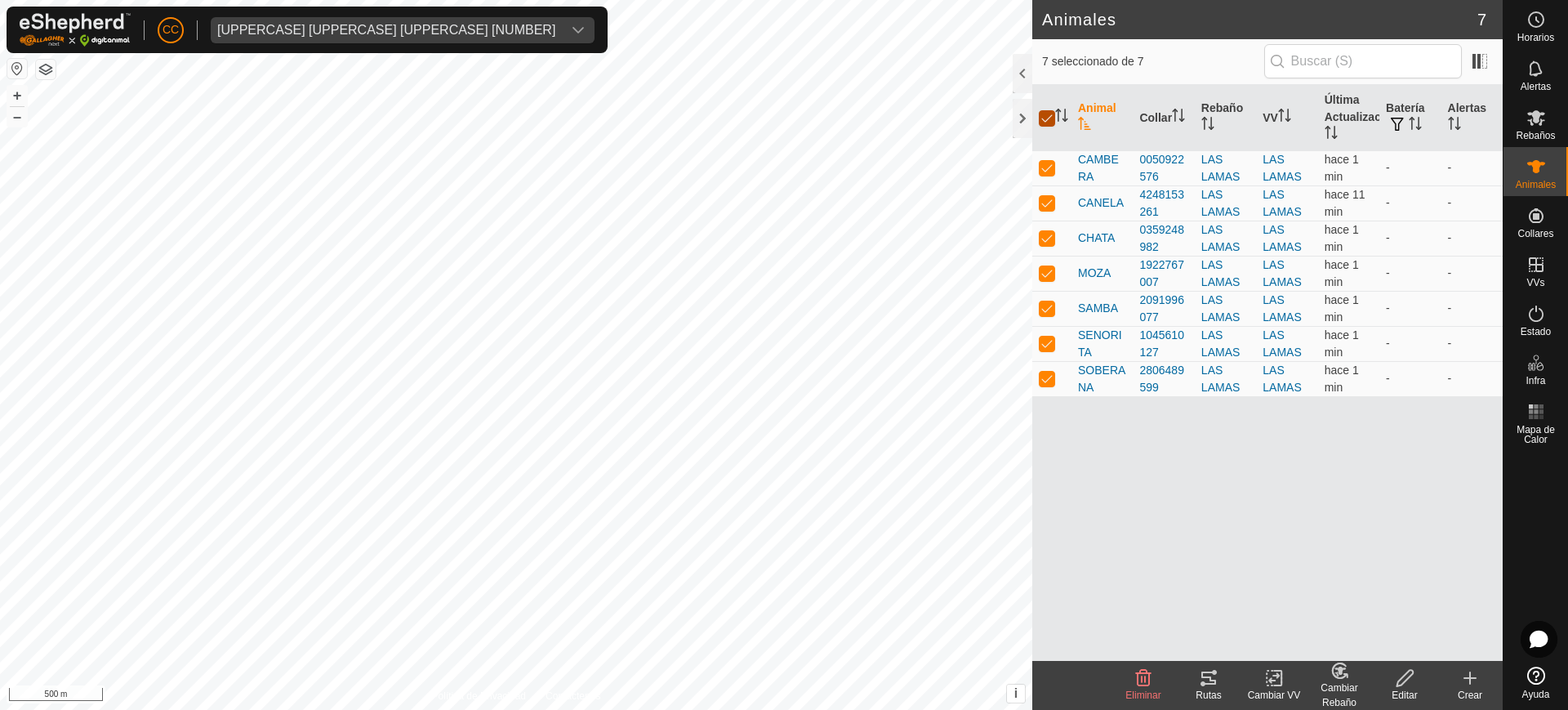 click at bounding box center (1047, 118) 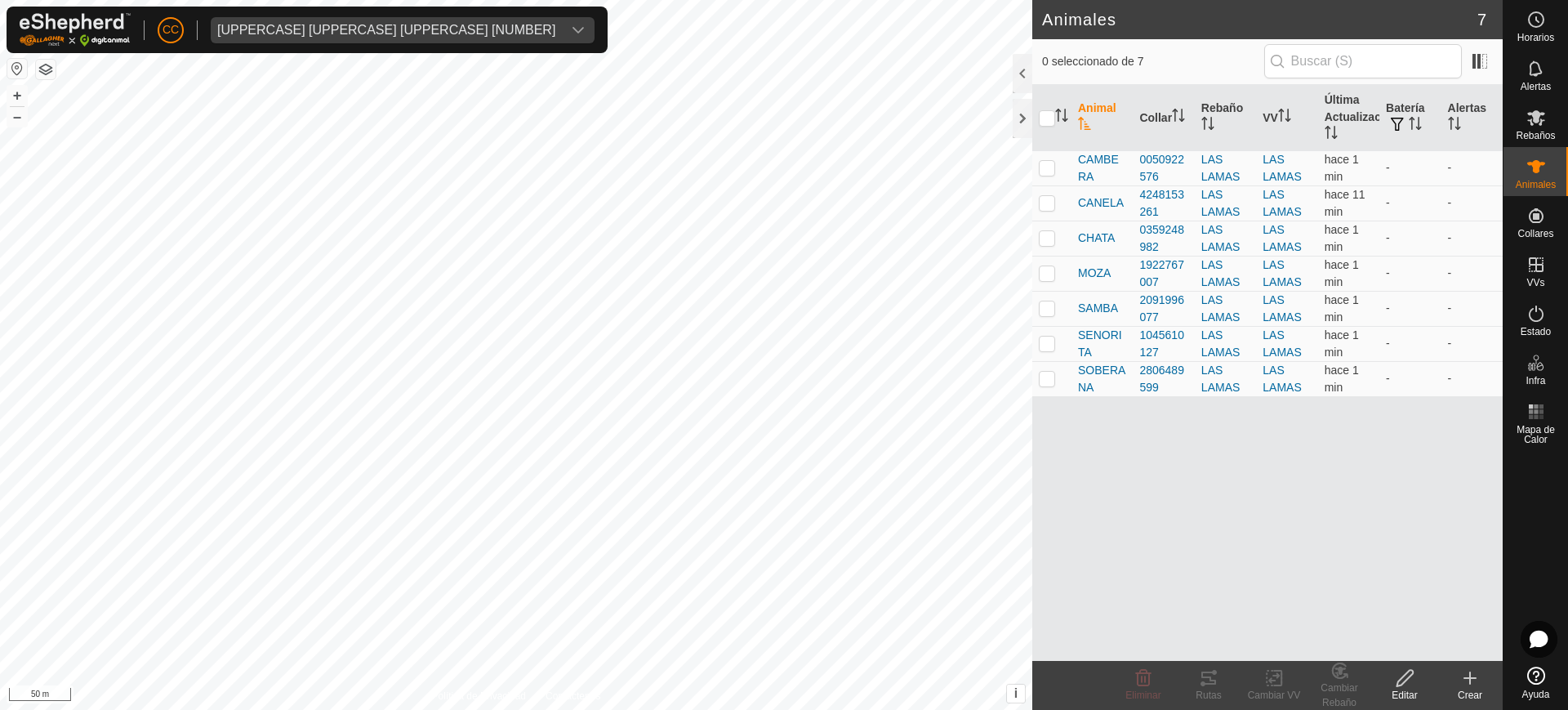 click on "[ALPHANUMERIC] [UPPERCASE] [UPPERCASE] [UPPERCASE] [NUMBER]" 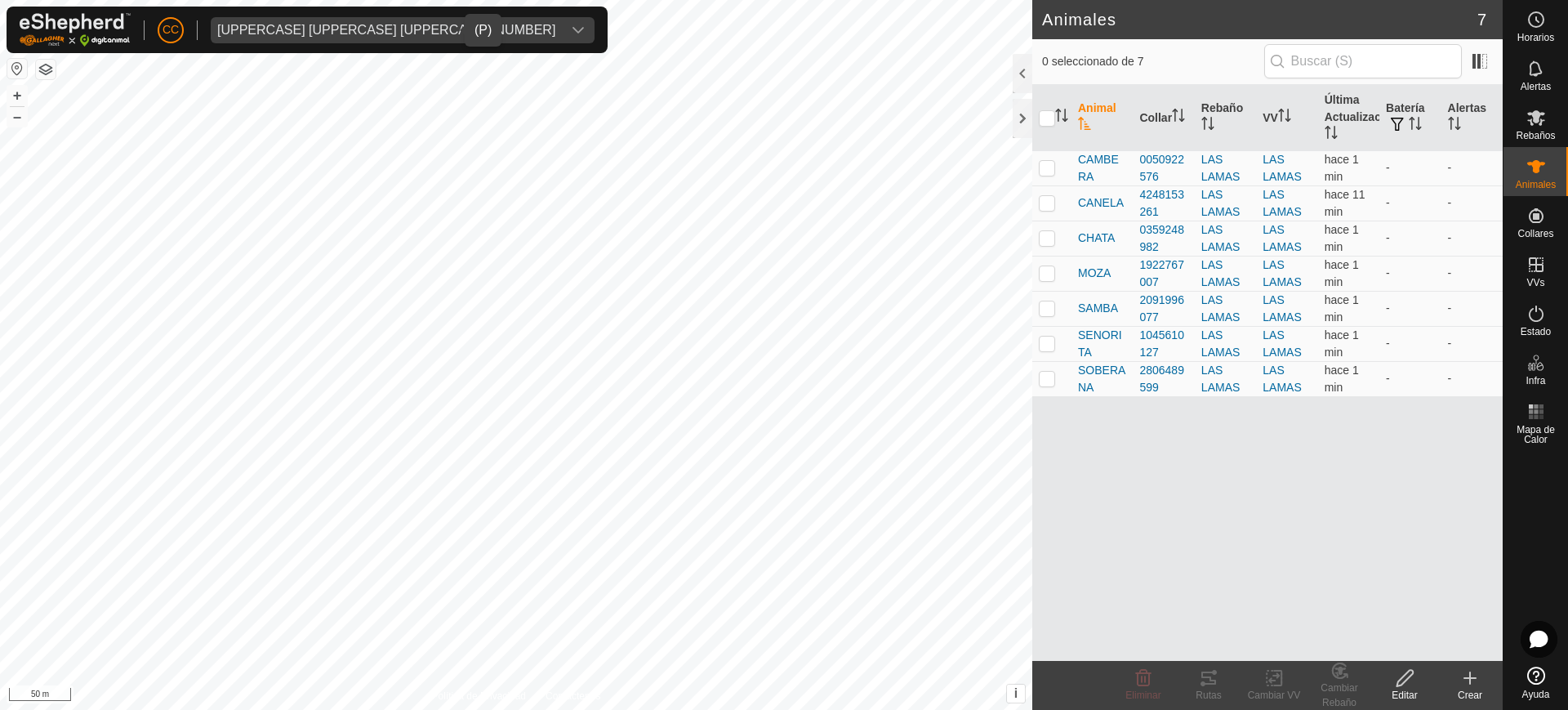 click on "[UPPERCASE] [UPPERCASE] [UPPERCASE] [NUMBER]" at bounding box center (386, 30) 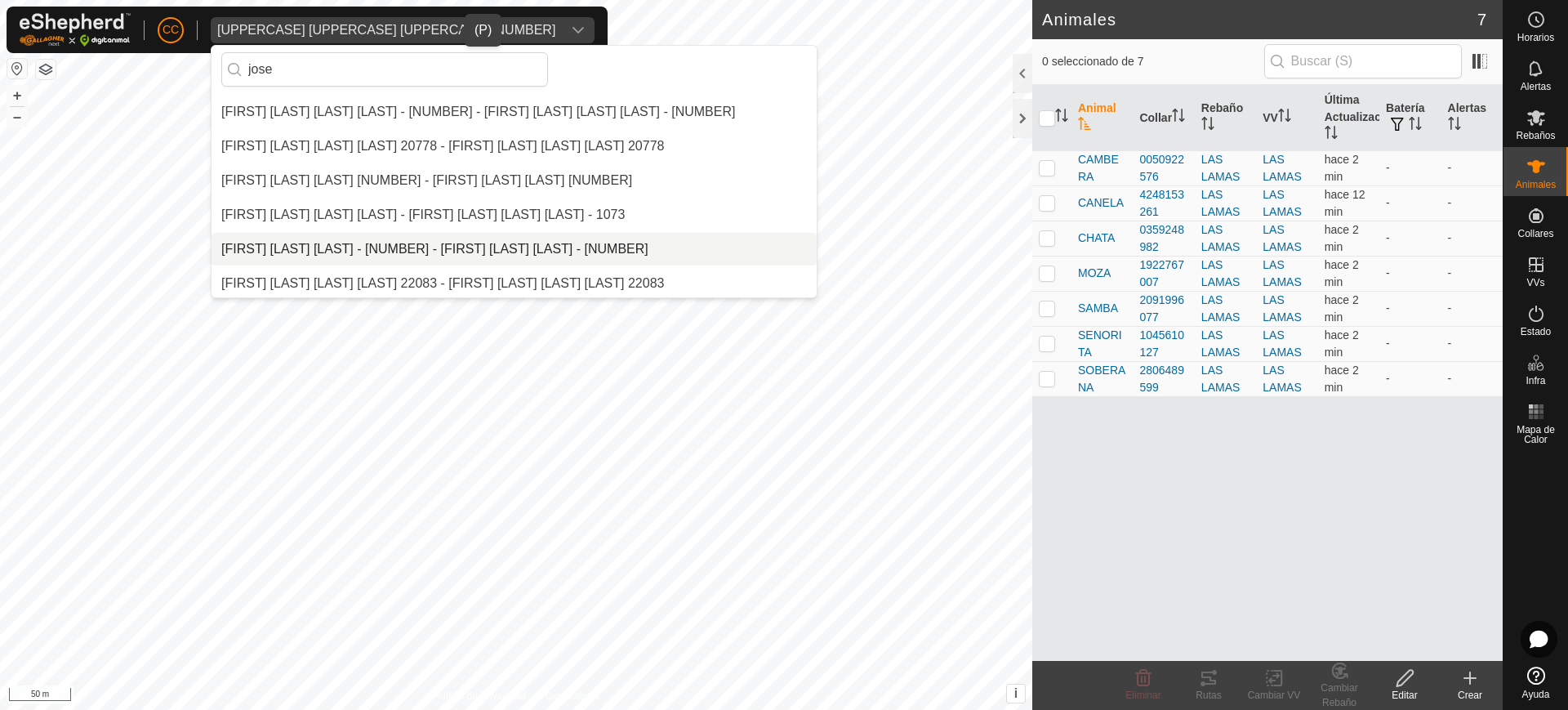 scroll, scrollTop: 34, scrollLeft: 0, axis: vertical 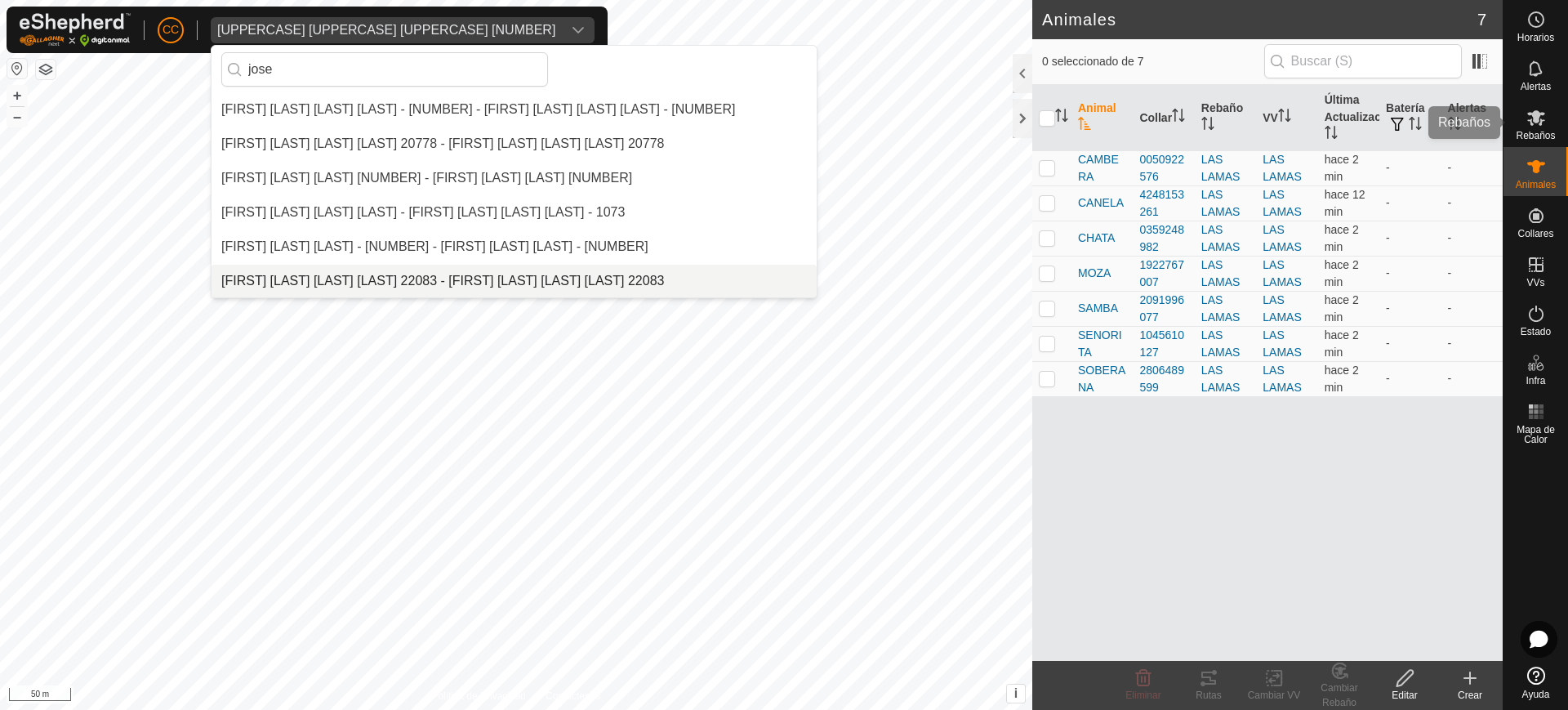 type on "jose" 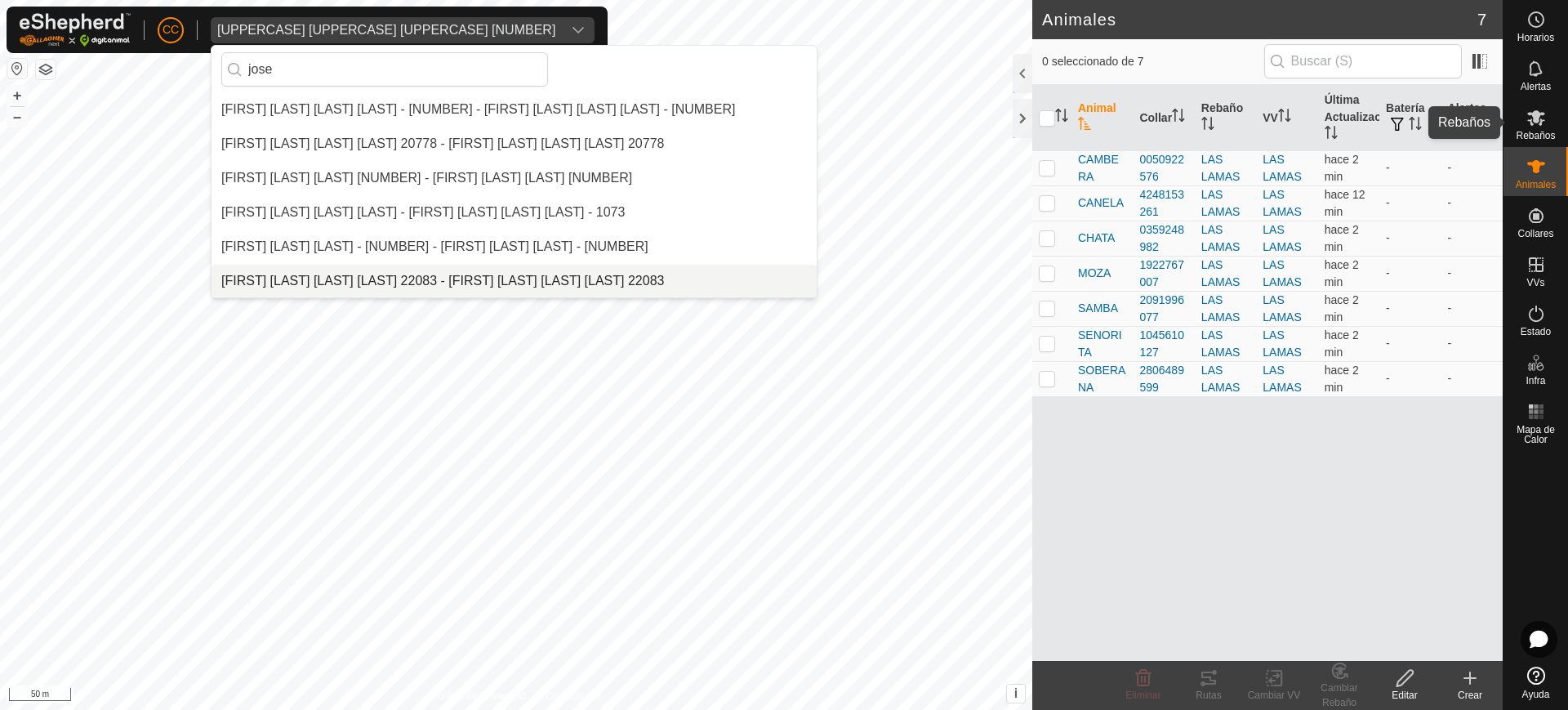 click on "Rebaños" at bounding box center (1535, 136) 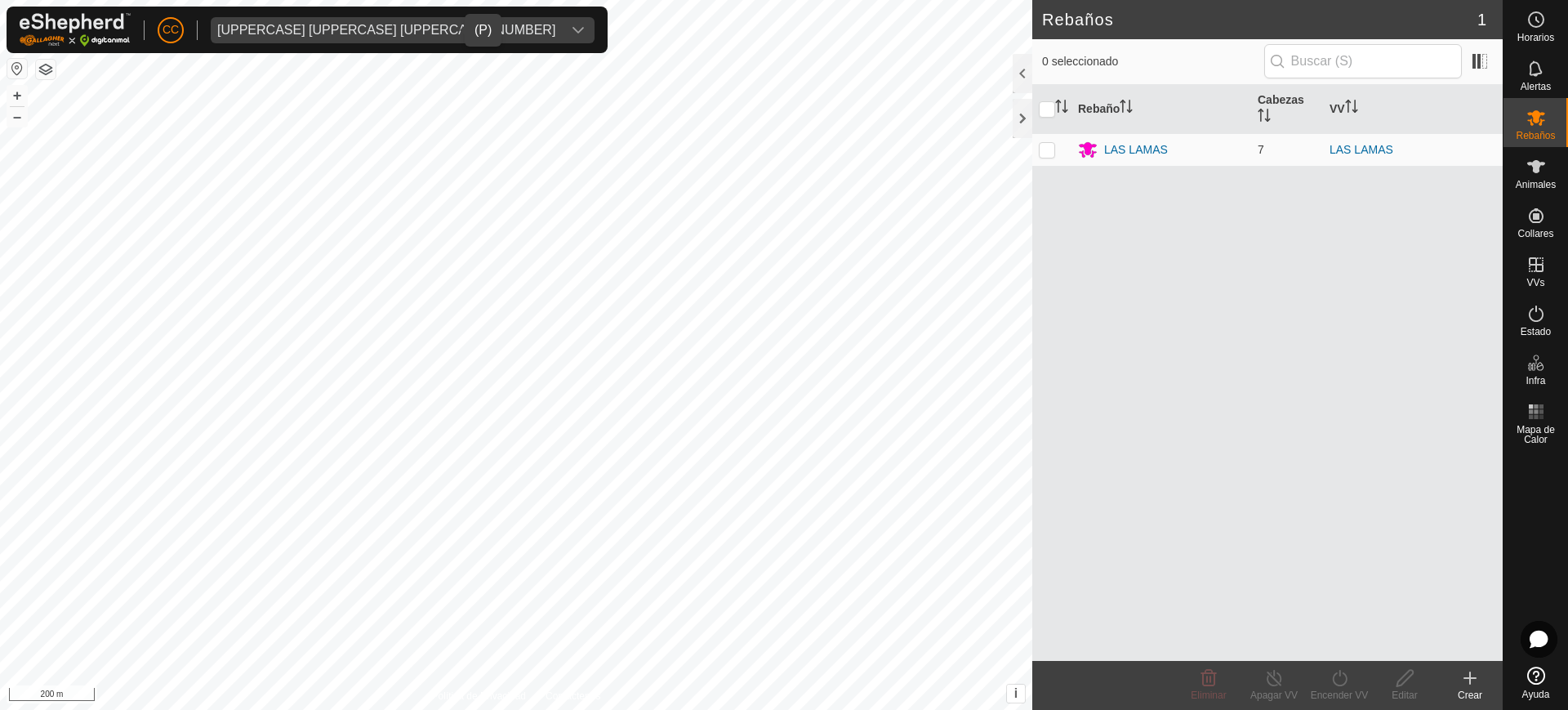 click on "[UPPERCASE] [UPPERCASE] [UPPERCASE] [NUMBER]" at bounding box center [386, 30] 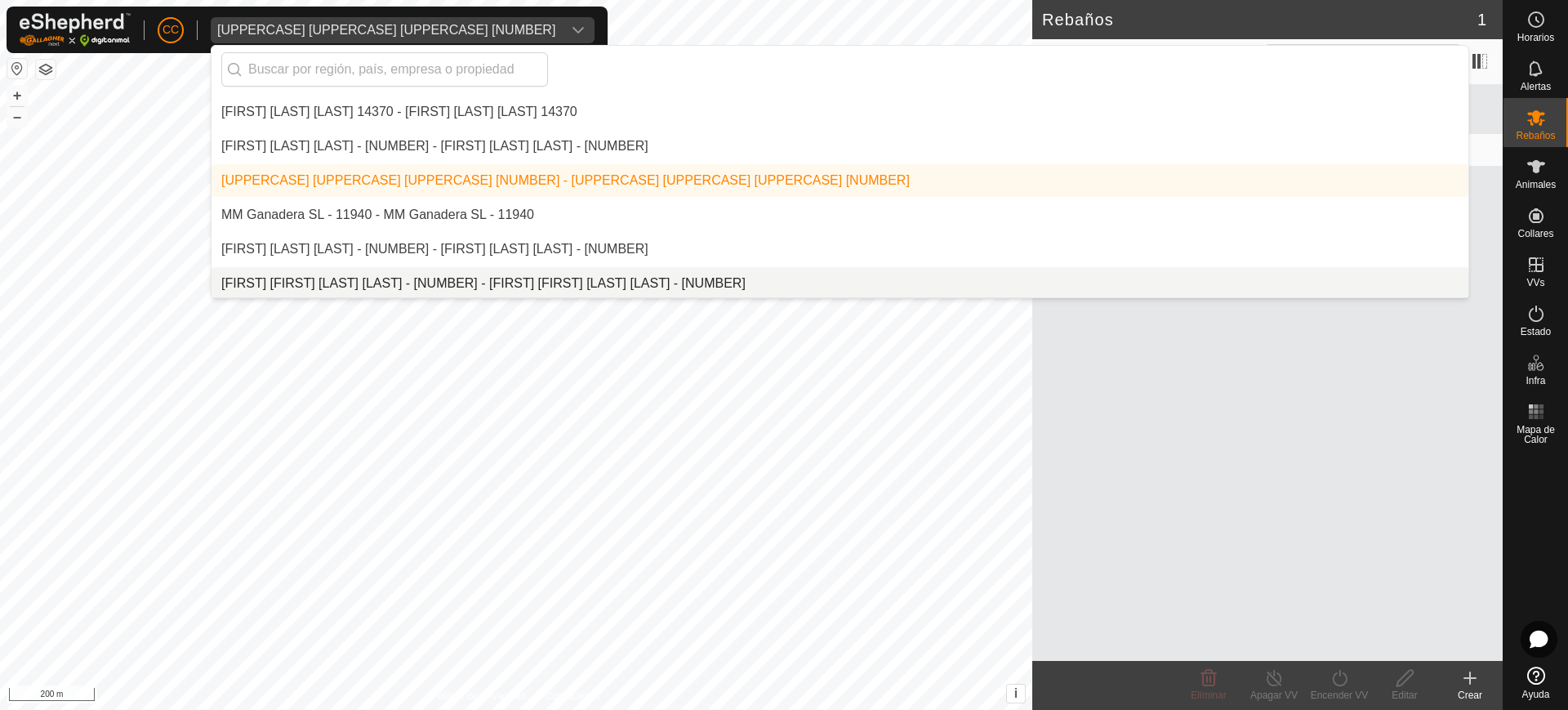 scroll, scrollTop: 7995, scrollLeft: 0, axis: vertical 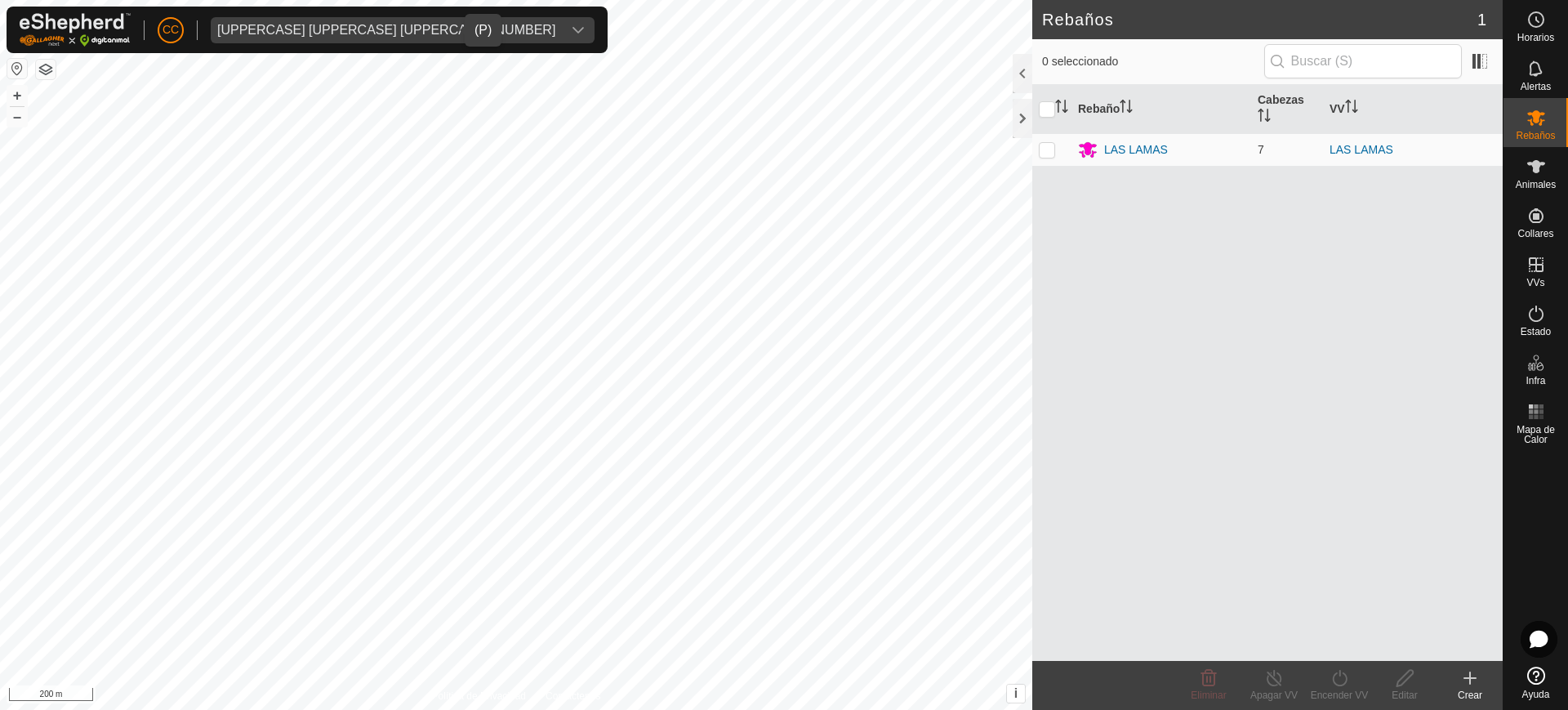 click on "[UPPERCASE] [UPPERCASE] [UPPERCASE] [NUMBER]" at bounding box center (386, 30) 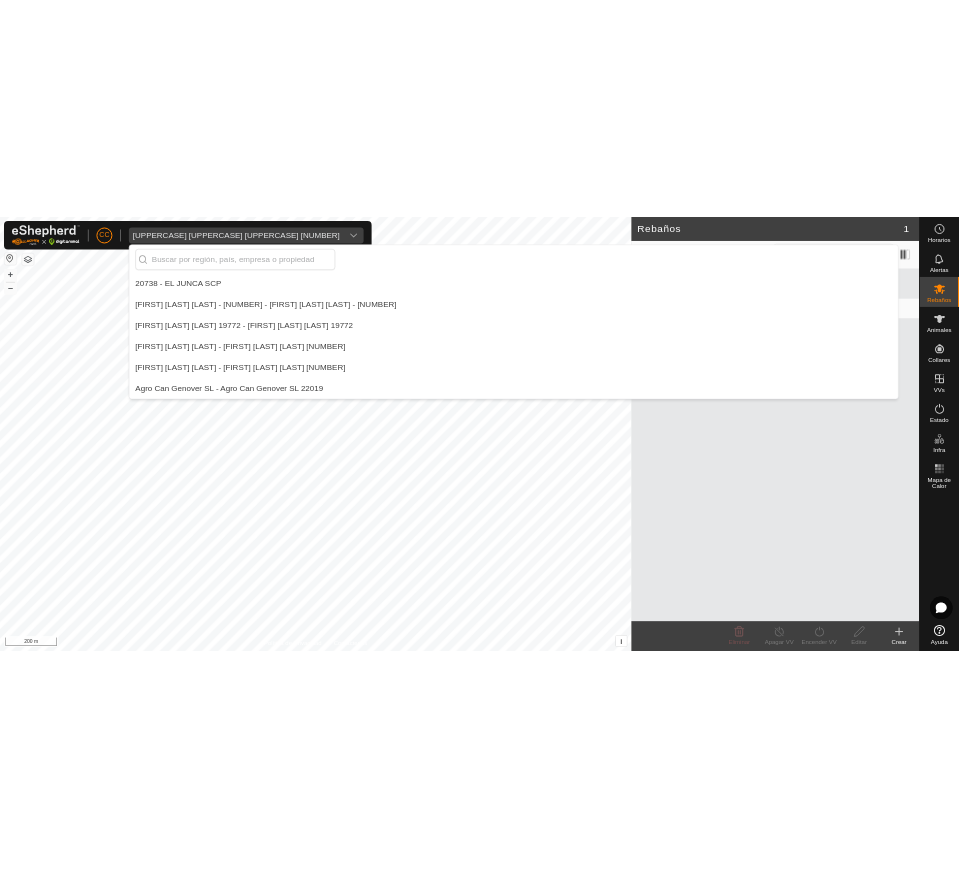 scroll, scrollTop: 9660, scrollLeft: 0, axis: vertical 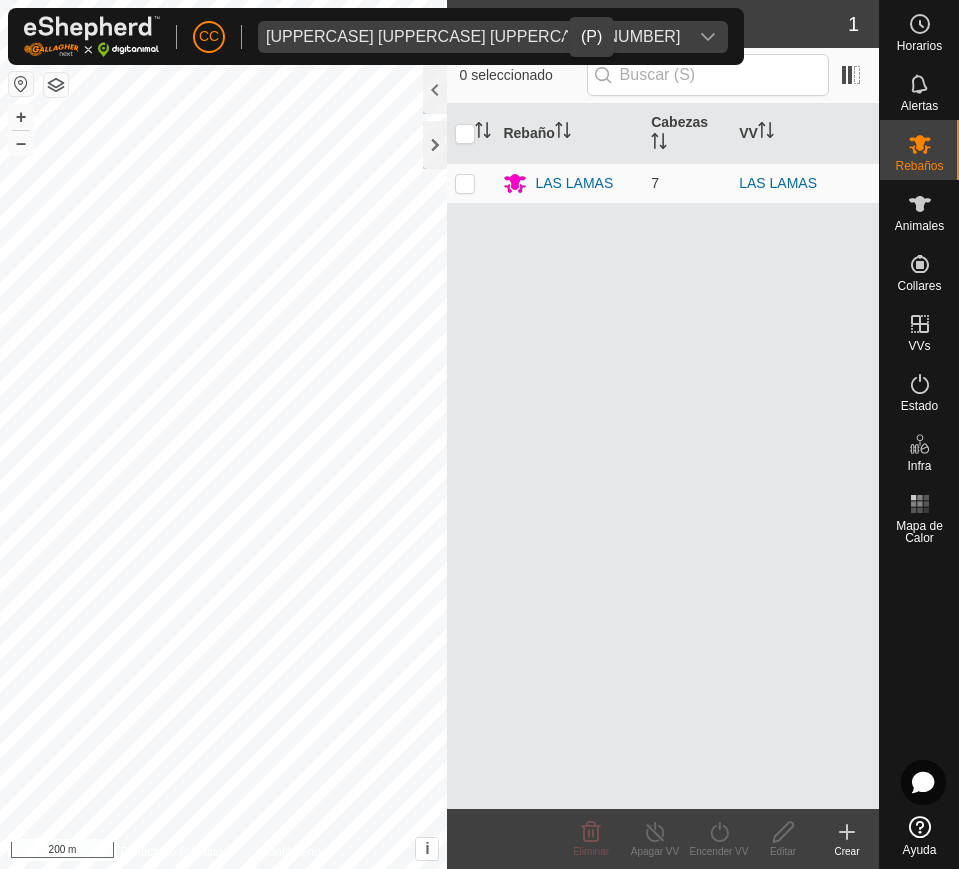click on "[UPPERCASE] [UPPERCASE] [UPPERCASE] [NUMBER]" at bounding box center [473, 37] 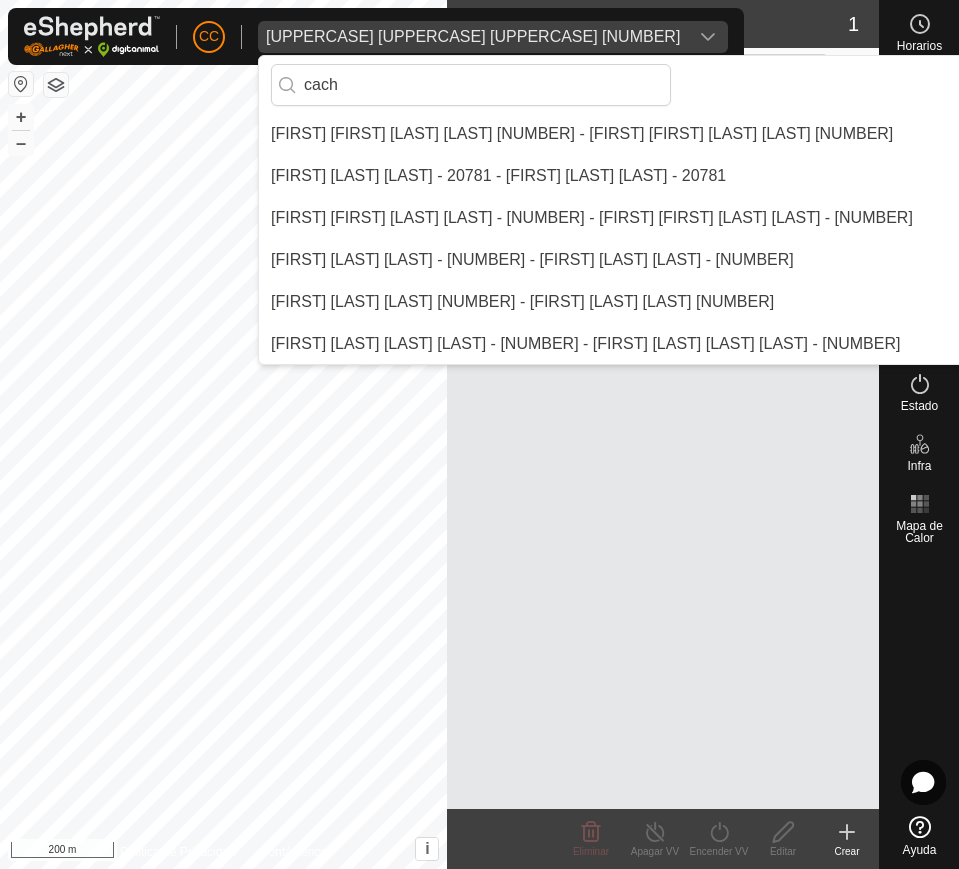 scroll, scrollTop: 0, scrollLeft: 0, axis: both 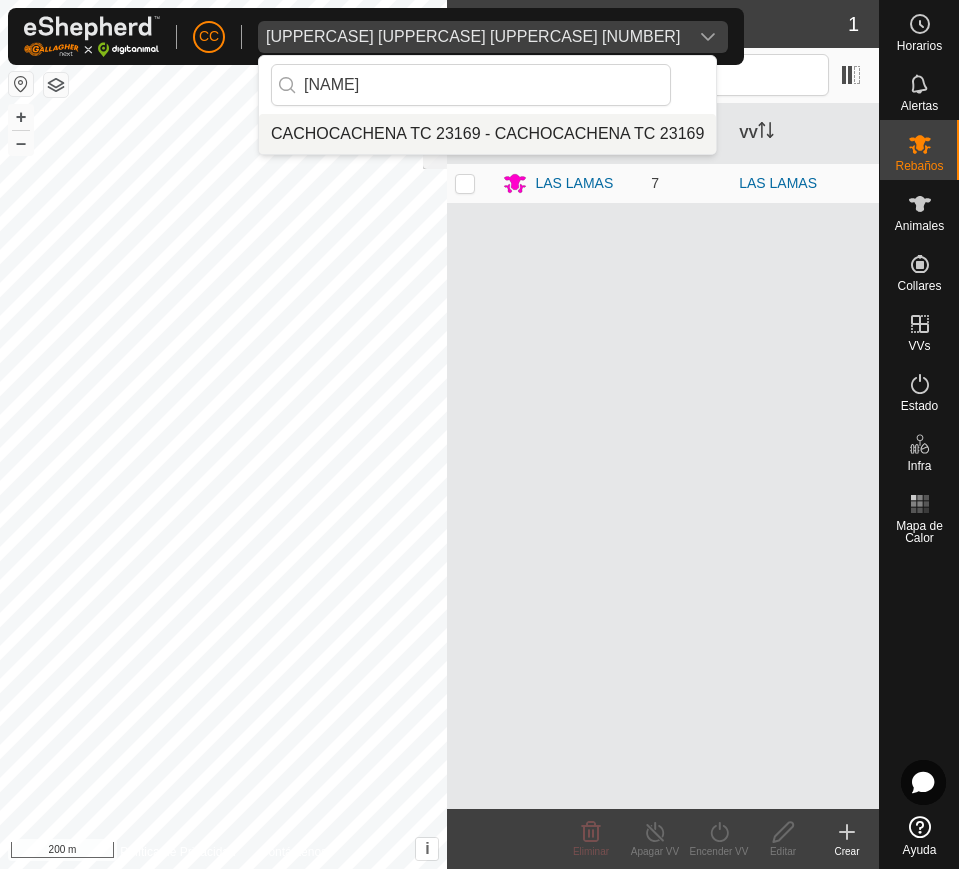 type on "[NAME]" 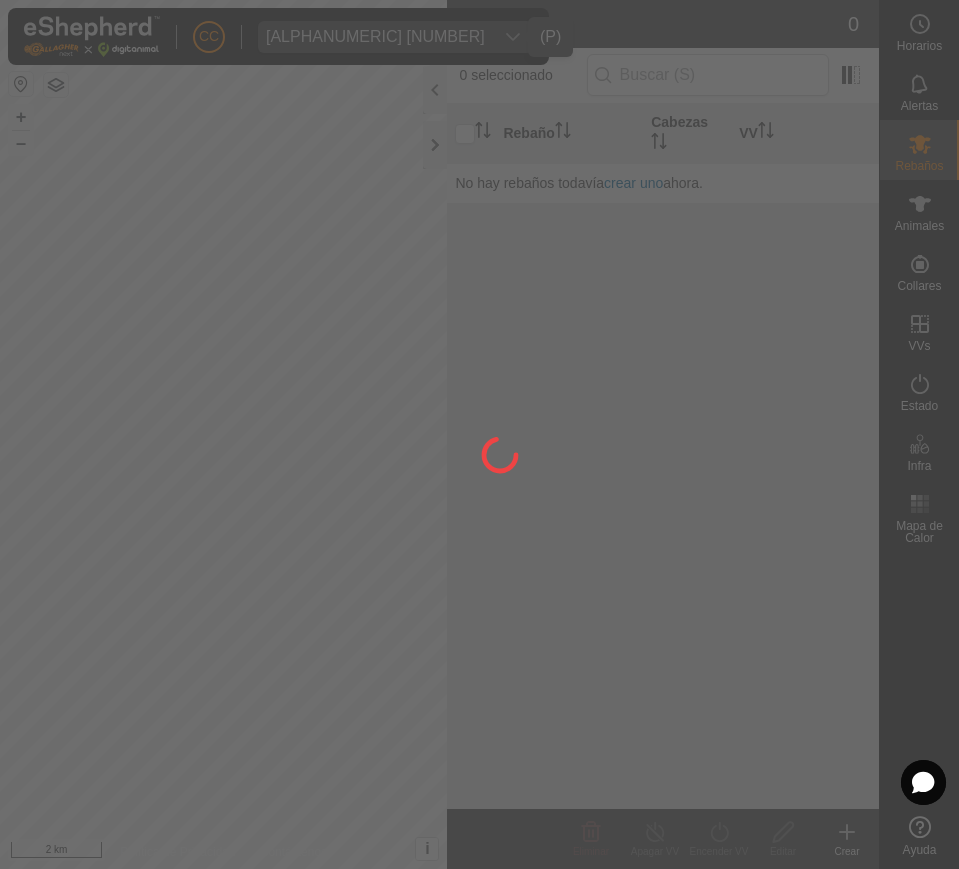 click 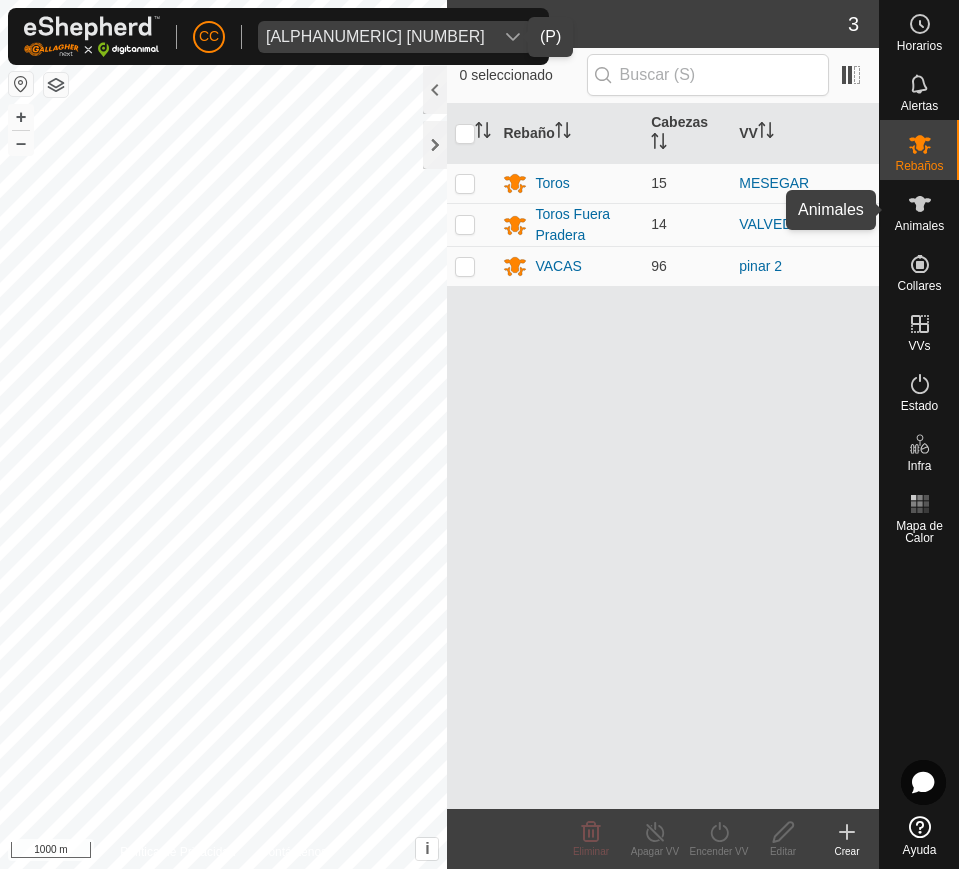click 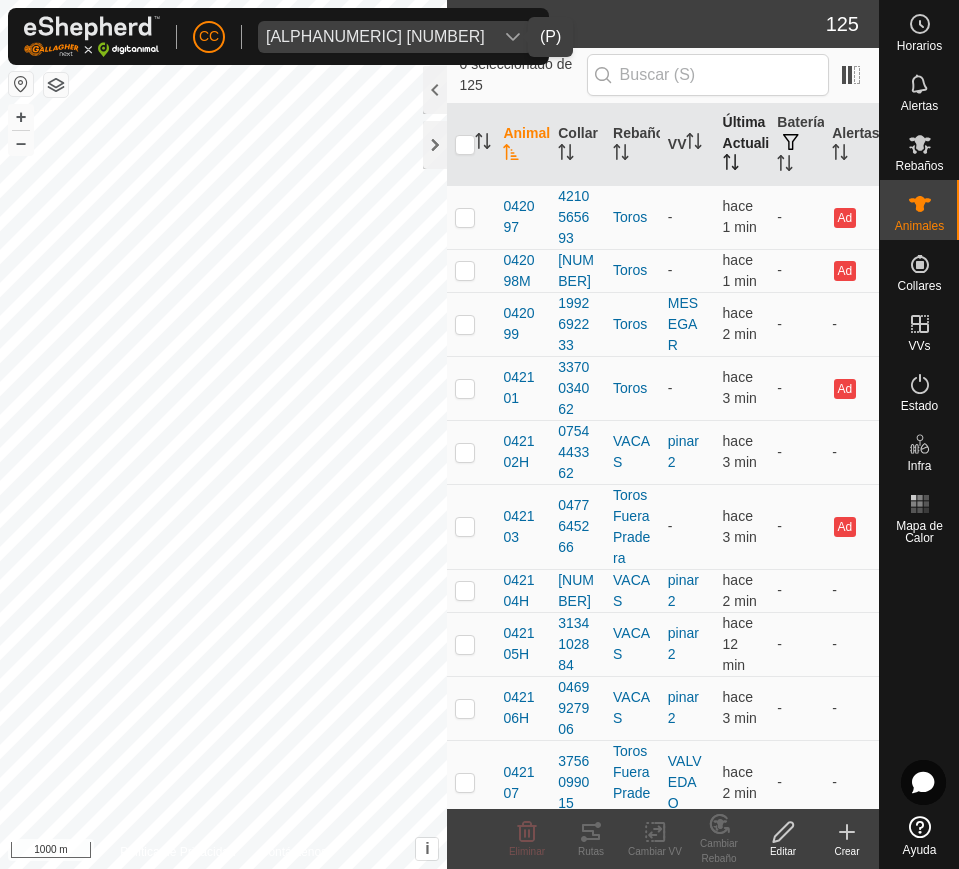 click on "Última Actualización" at bounding box center [742, 145] 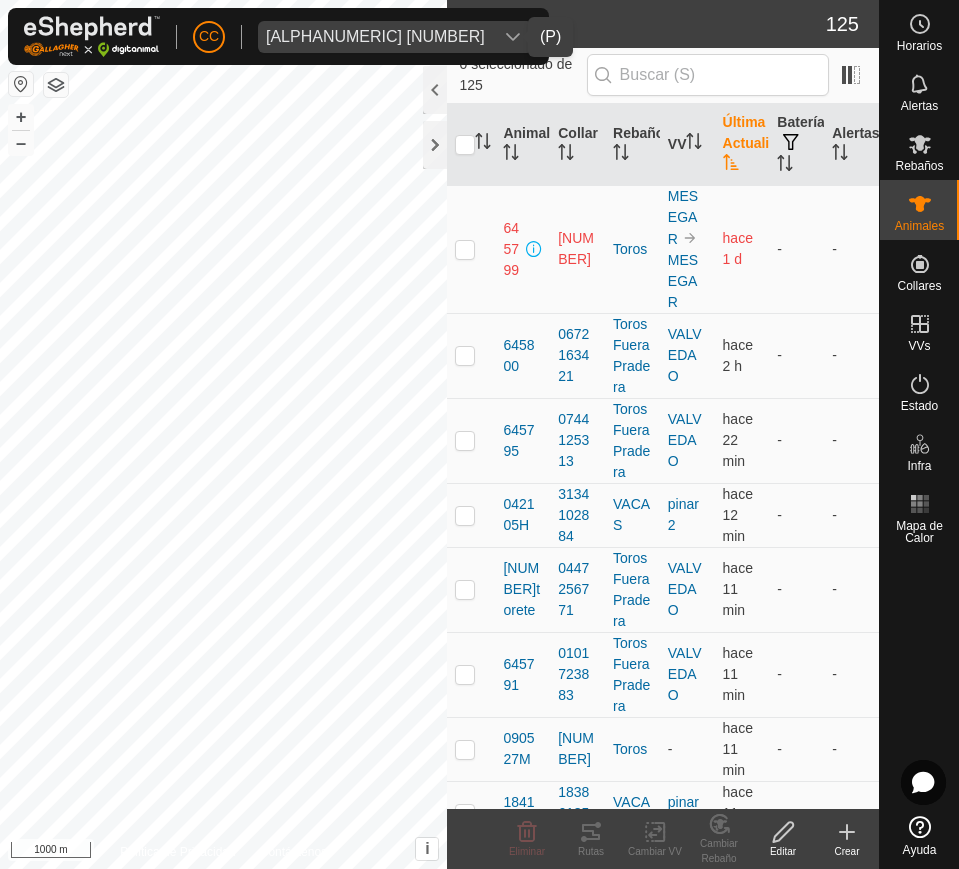 click on "Última Actualización" at bounding box center [742, 145] 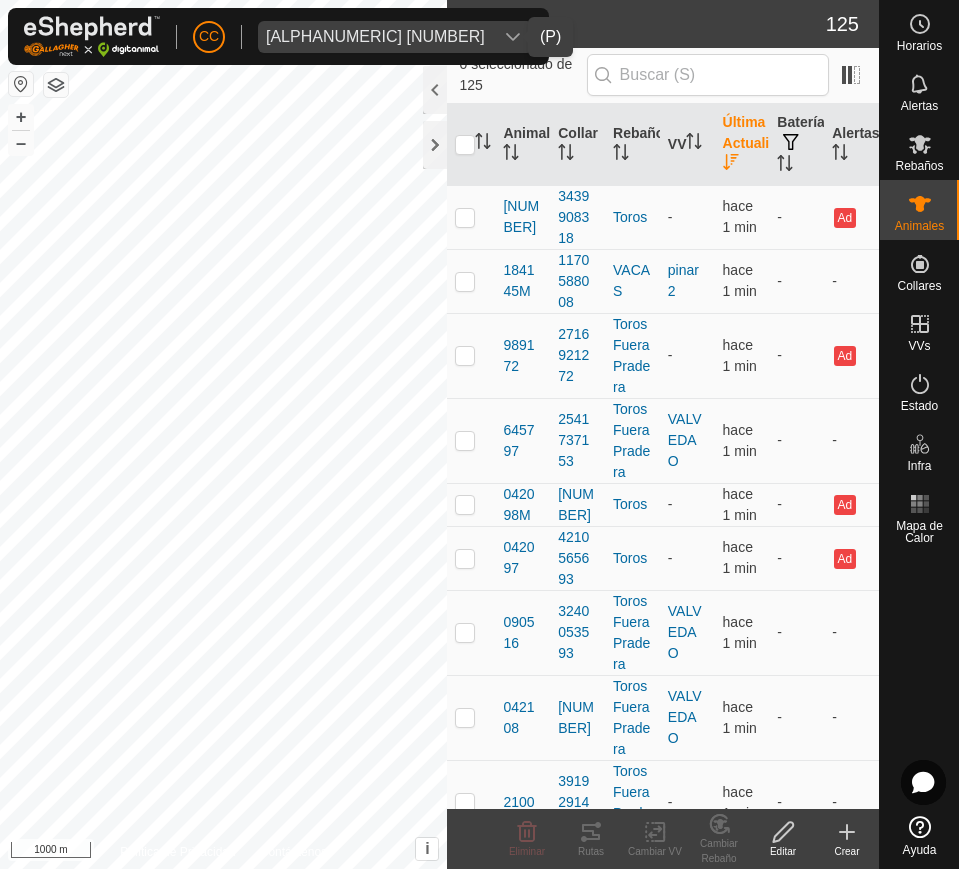 click on "Última Actualización" at bounding box center [742, 145] 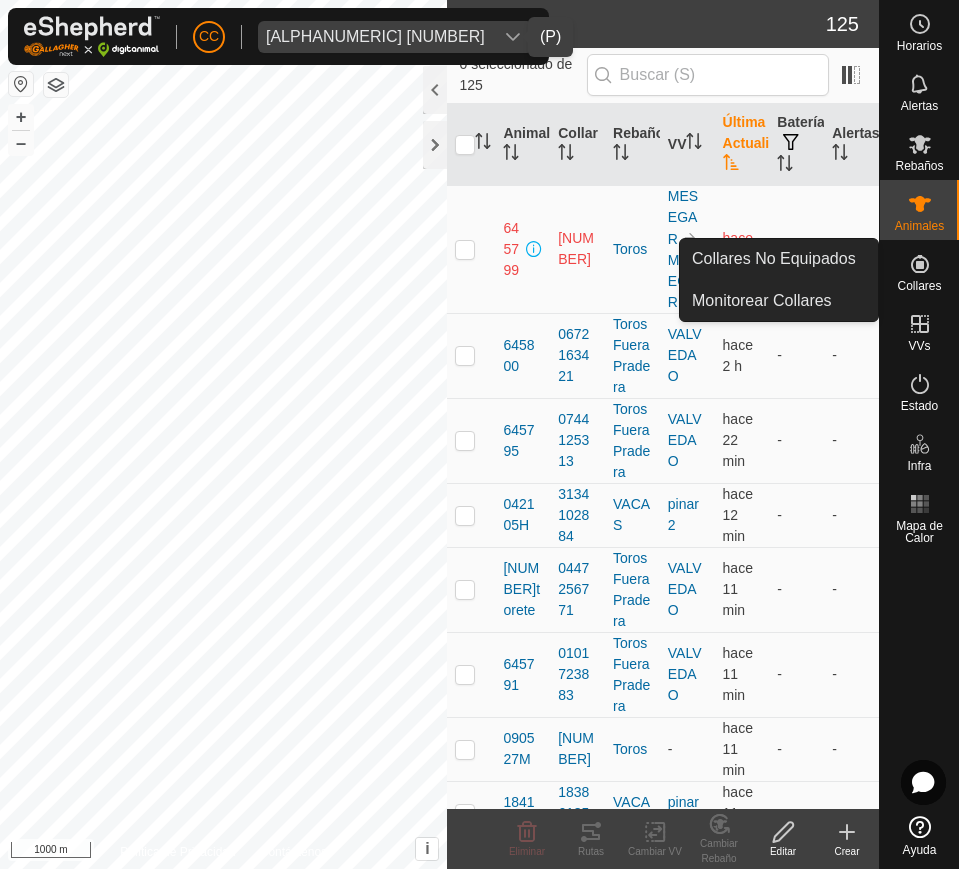 click 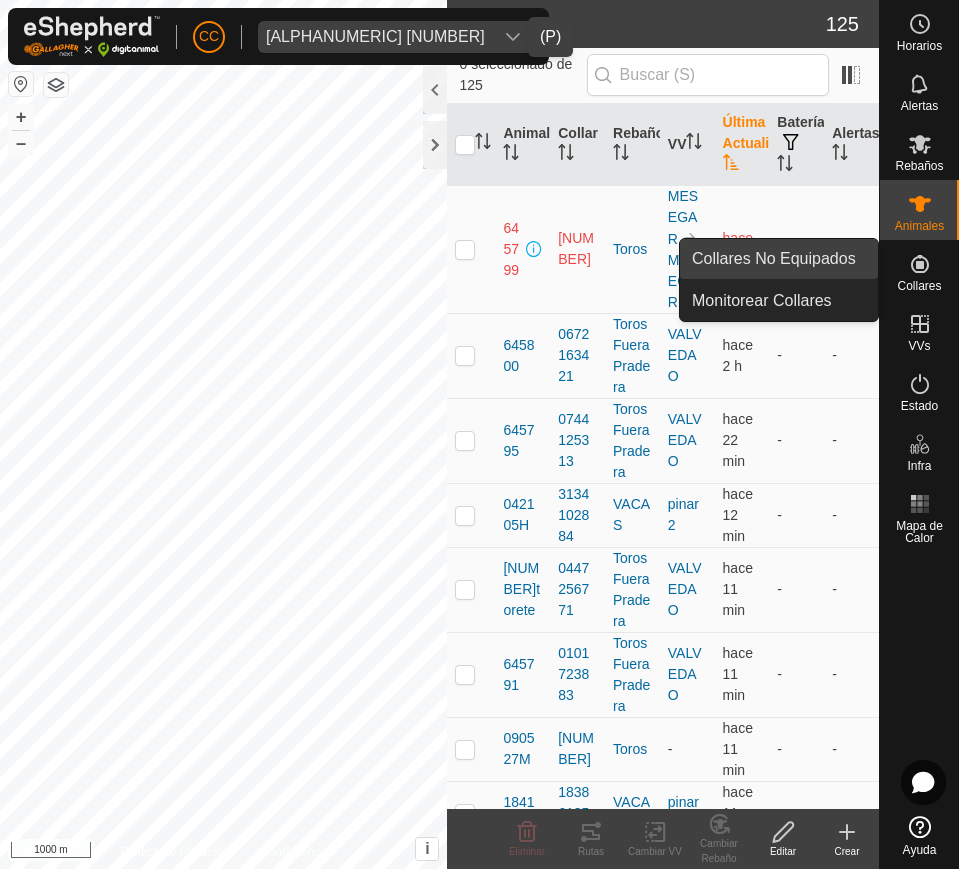 click on "Collares No Equipados" at bounding box center [779, 259] 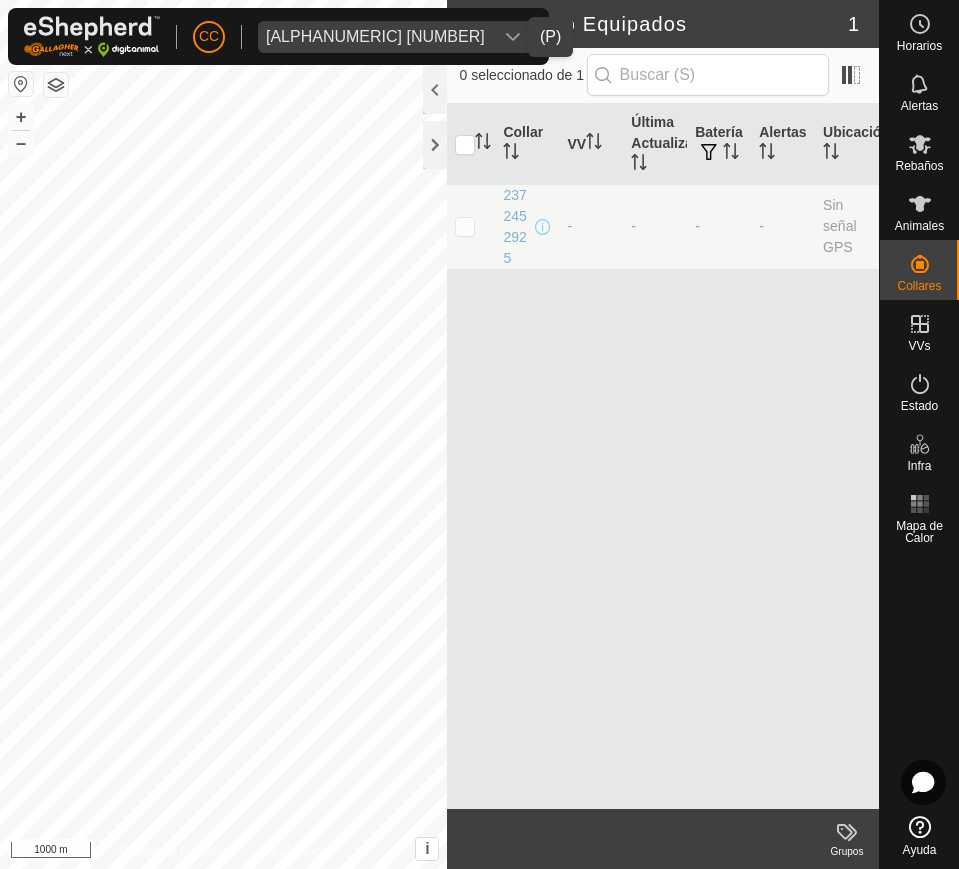 click on "Collar   VV   Última Actualización   Batería   Alertas   Ubicación   [PHONE]  -  - -  -   Sin señal GPS" at bounding box center [663, 456] 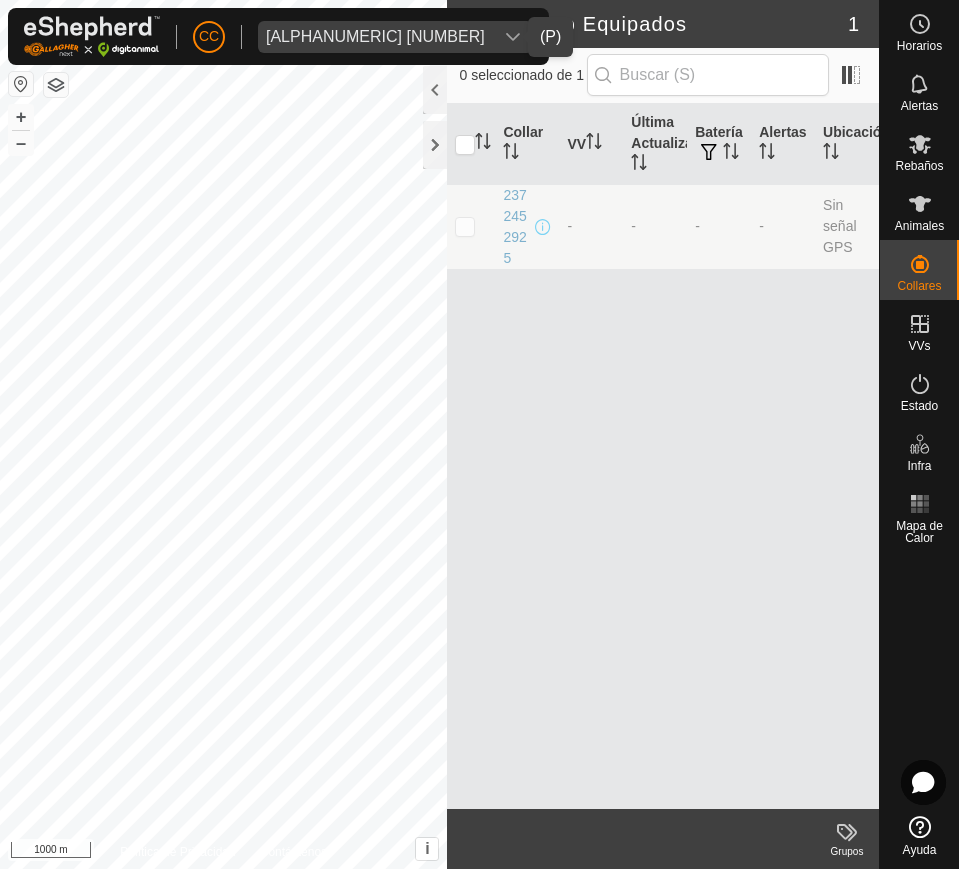click at bounding box center [465, 226] 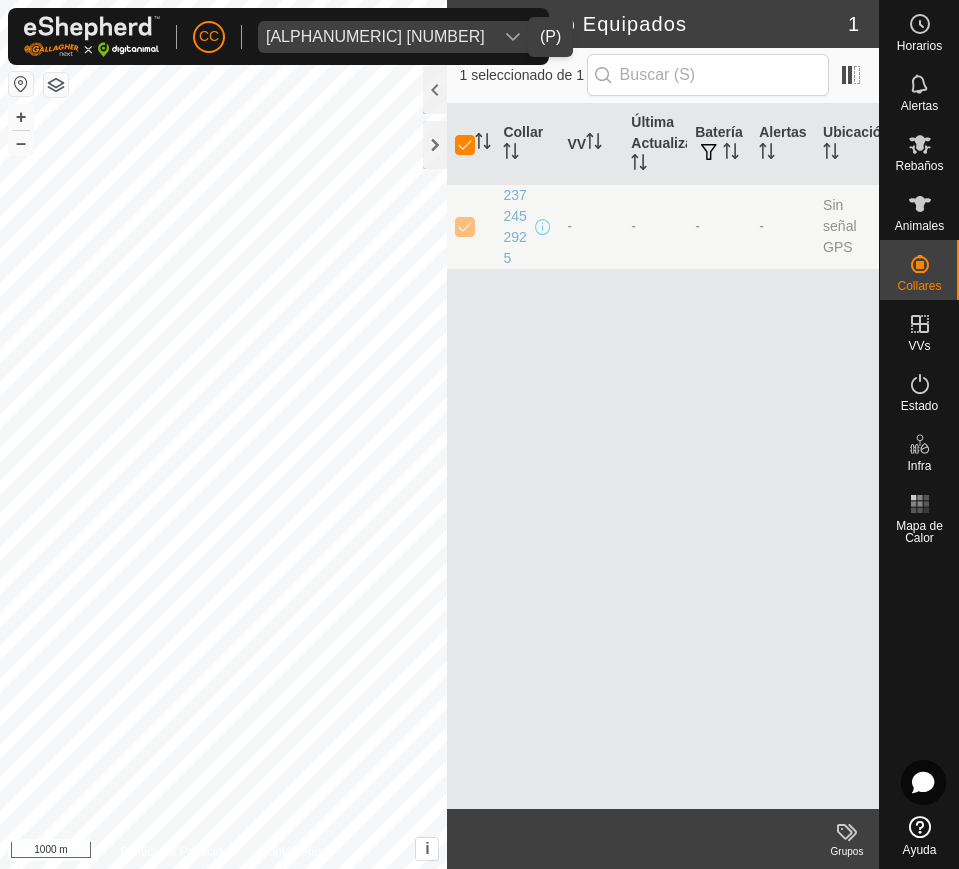 click at bounding box center [465, 226] 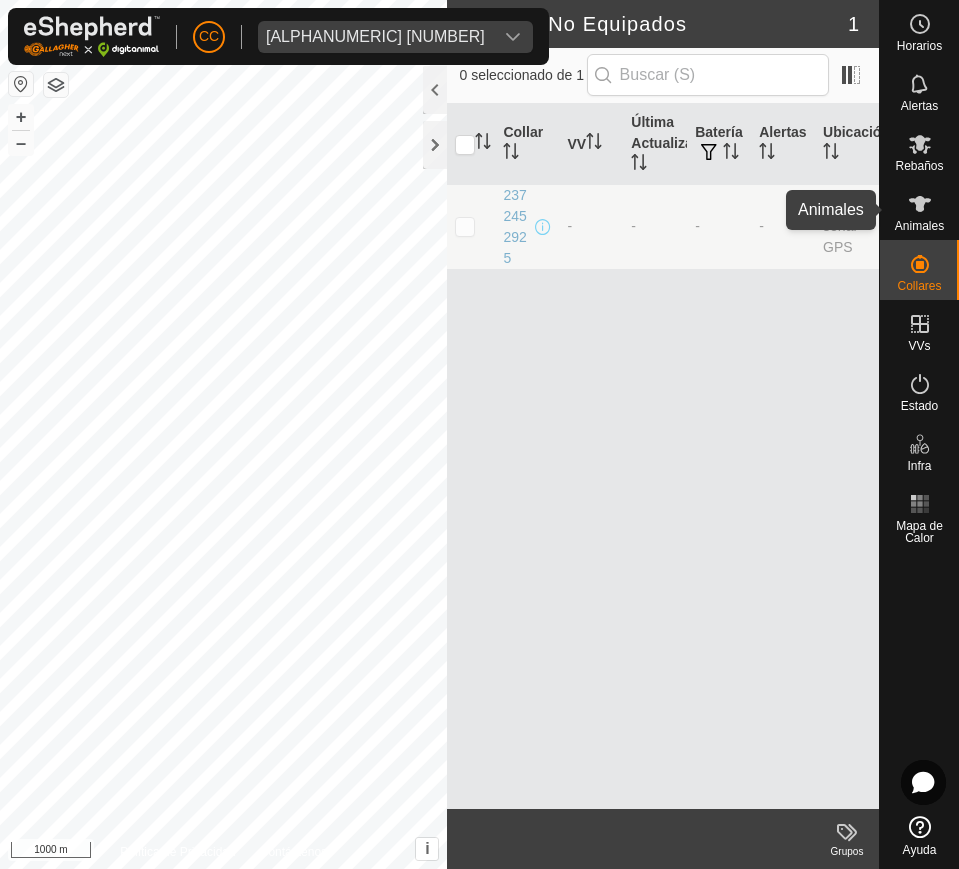 click on "Animales" at bounding box center (919, 210) 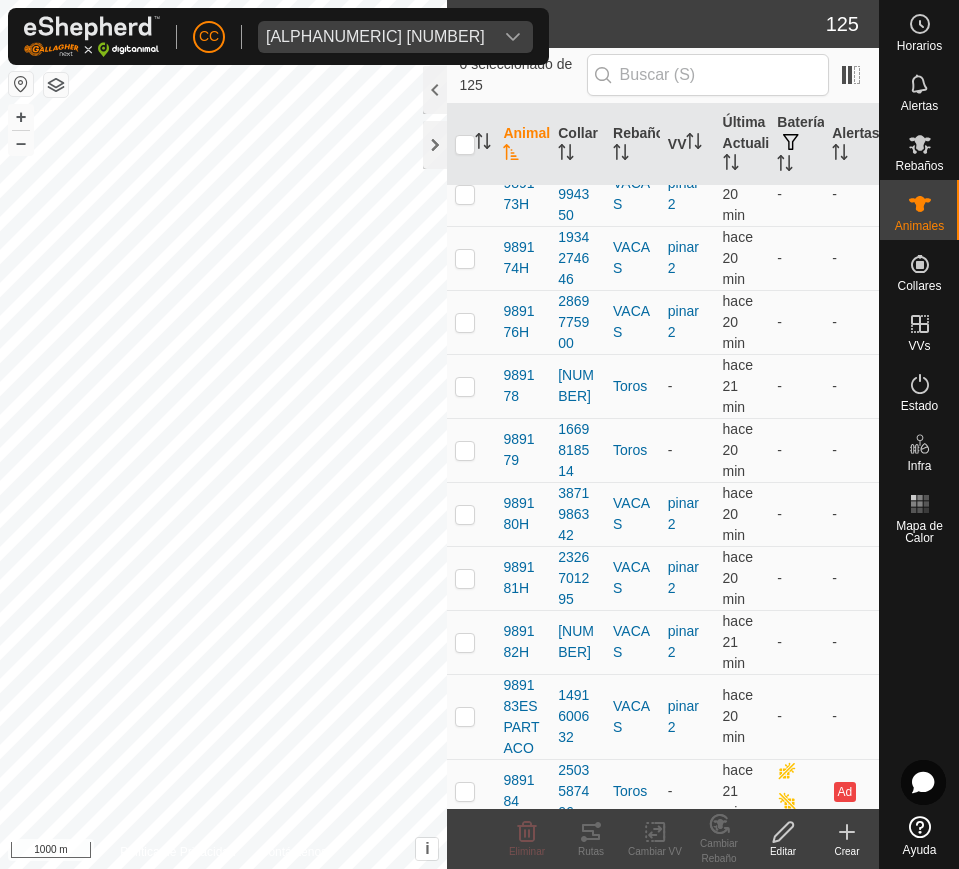 scroll, scrollTop: 8134, scrollLeft: 0, axis: vertical 